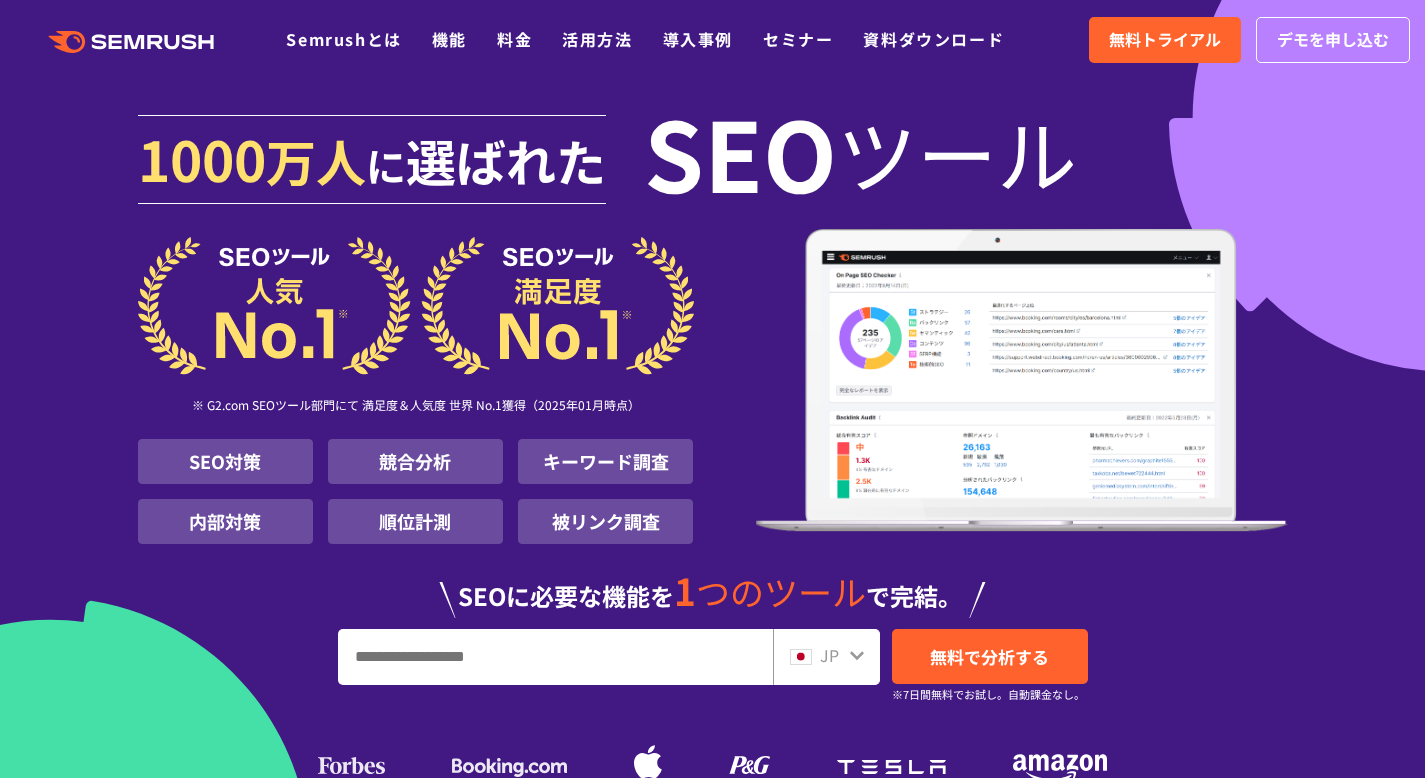 scroll, scrollTop: 0, scrollLeft: 0, axis: both 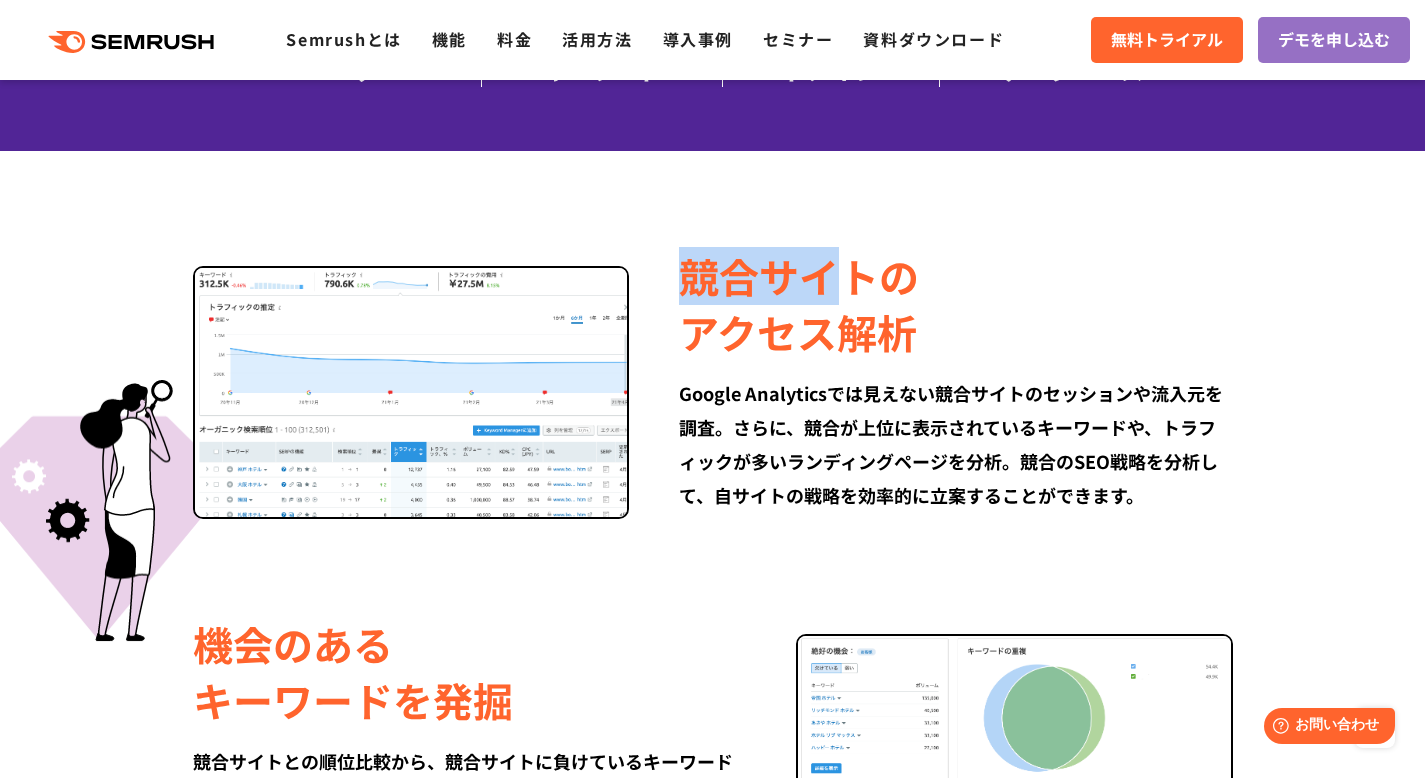 drag, startPoint x: 683, startPoint y: 278, endPoint x: 961, endPoint y: 366, distance: 291.5956 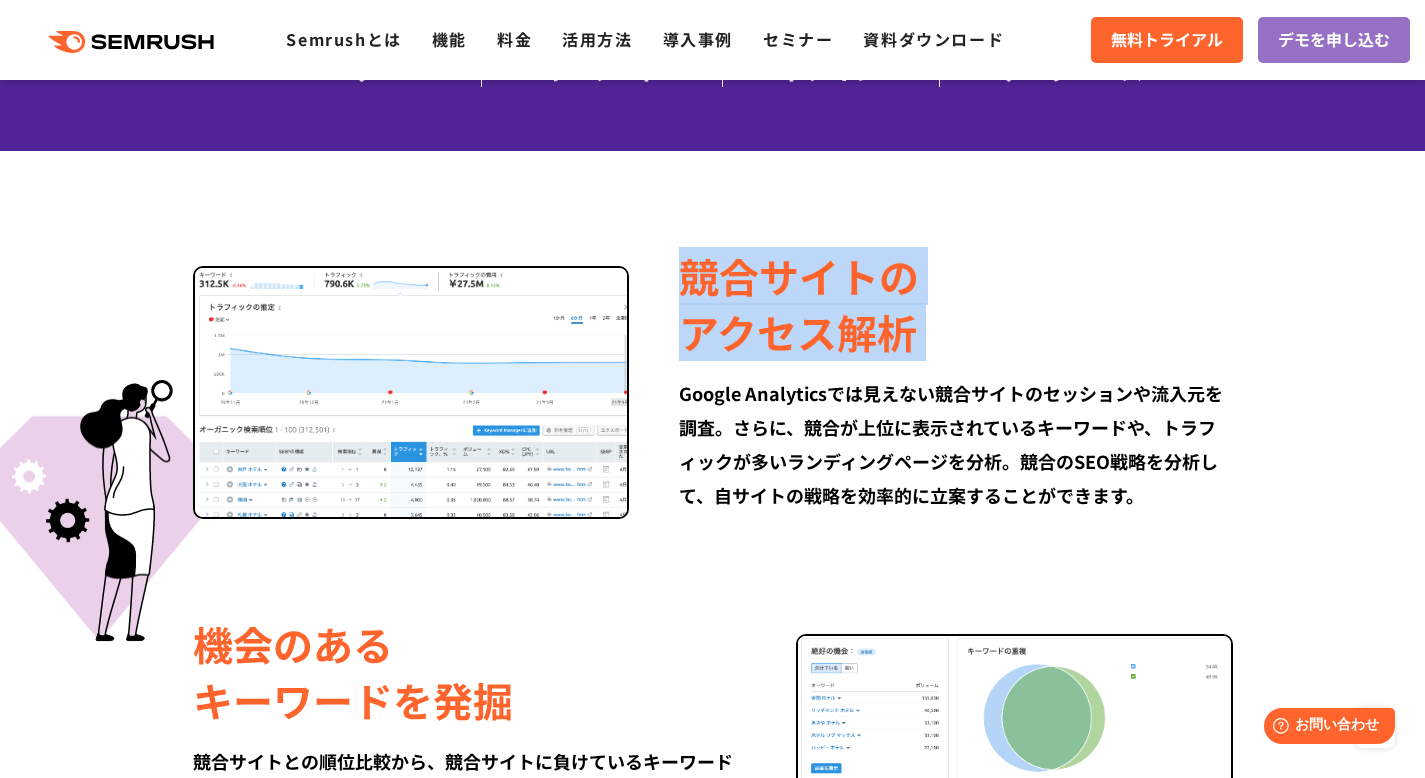 click on "競合サイトの アクセス解析
Google Analyticsでは見えない競合サイトのセッションや流入元を調査。さらに、競合が上位に表示されているキーワードや、トラフィックが多いランディングページを分析。競合のSEO戦略を分析して、自サイトの戦略を効率的に立案することができます。" at bounding box center (930, 380) 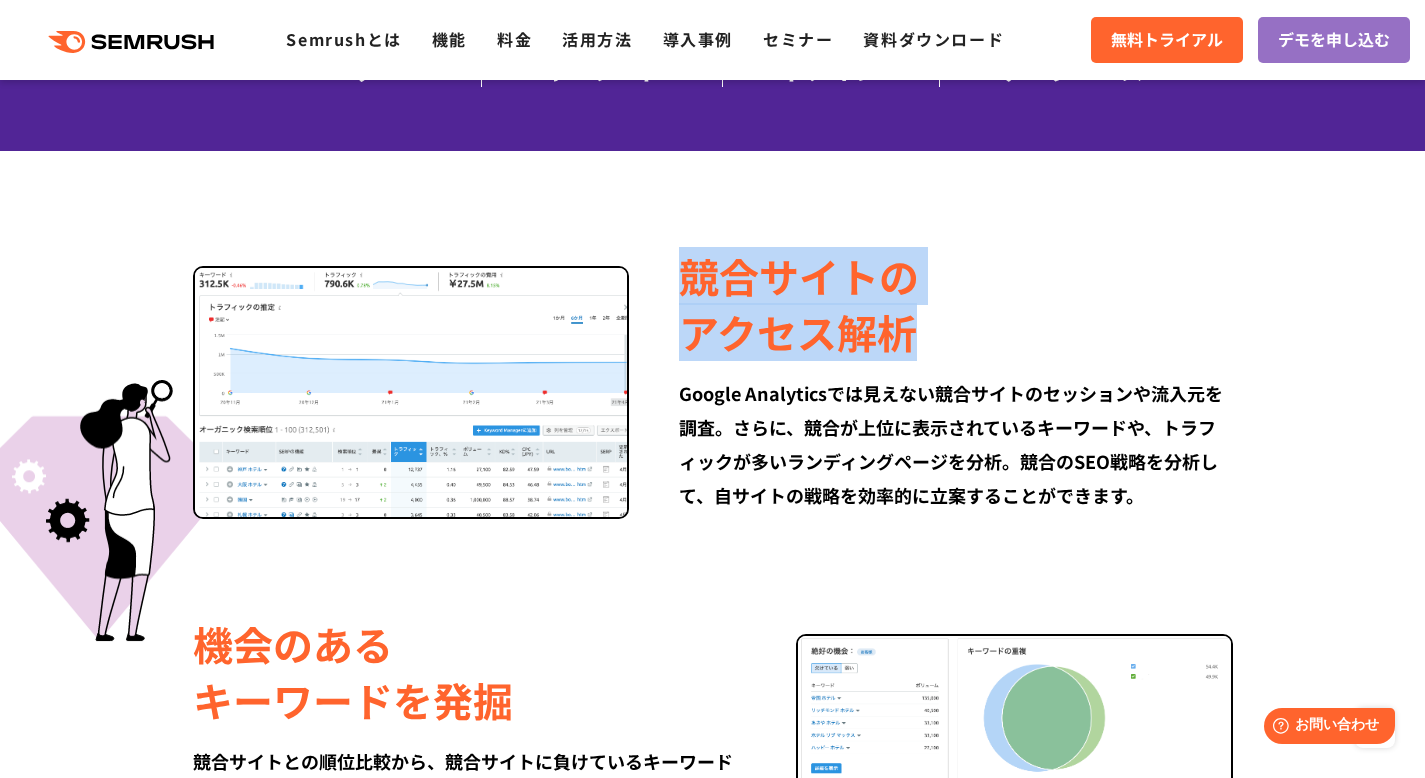 drag, startPoint x: 688, startPoint y: 264, endPoint x: 1068, endPoint y: 370, distance: 394.5073 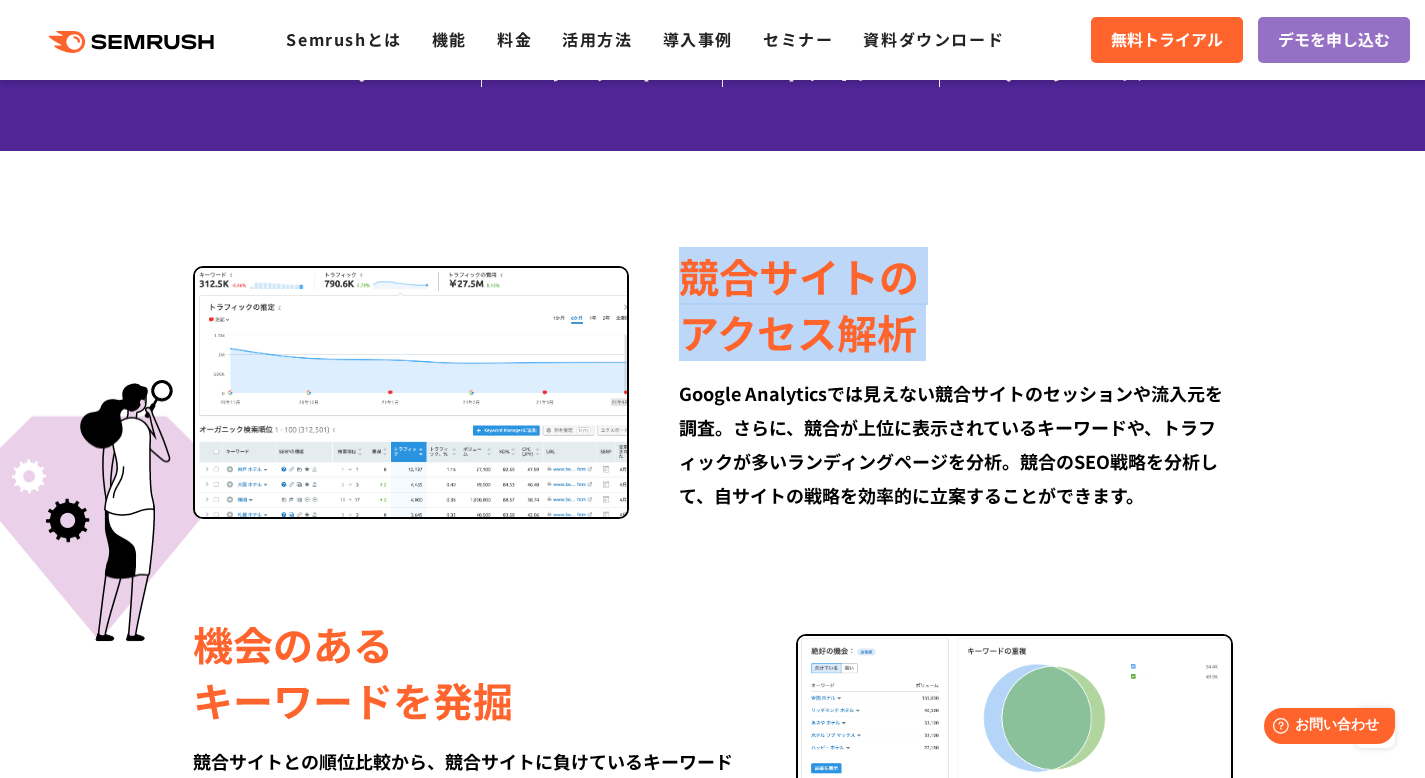 click on "競合サイトの アクセス解析
Google Analyticsでは見えない競合サイトのセッションや流入元を調査。さらに、競合が上位に表示されているキーワードや、トラフィックが多いランディングページを分析。競合のSEO戦略を分析して、自サイトの戦略を効率的に立案することができます。" at bounding box center [930, 380] 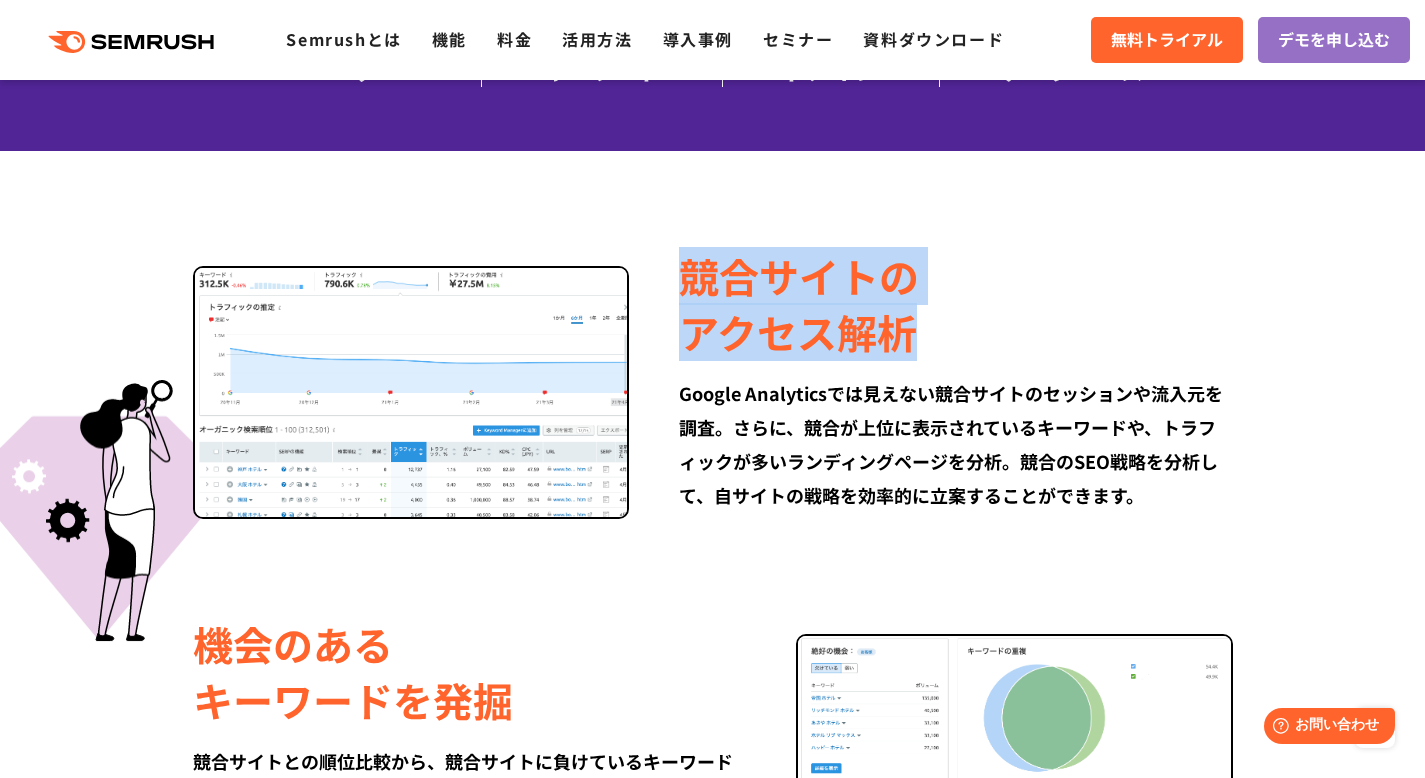 drag, startPoint x: 661, startPoint y: 276, endPoint x: 975, endPoint y: 347, distance: 321.927 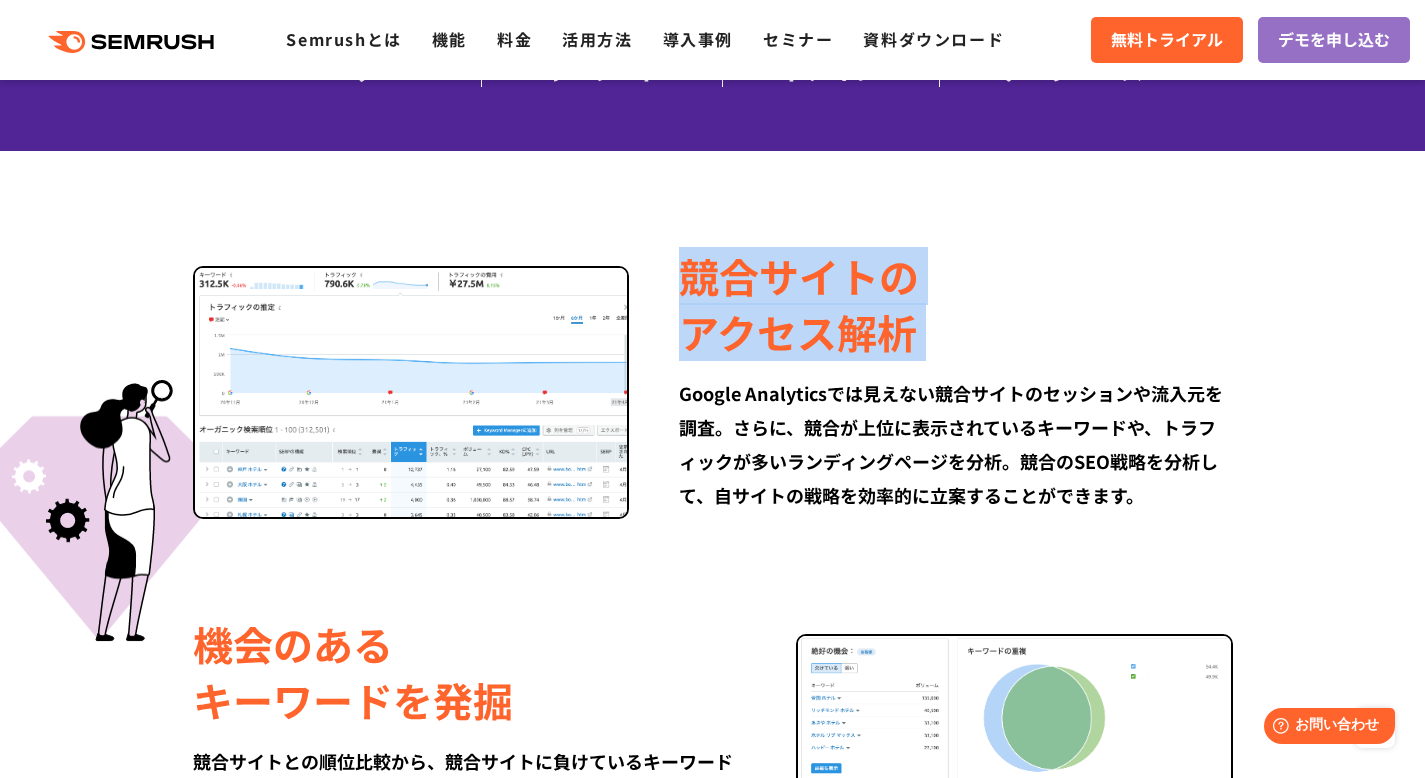 drag, startPoint x: 686, startPoint y: 281, endPoint x: 1076, endPoint y: 412, distance: 411.41342 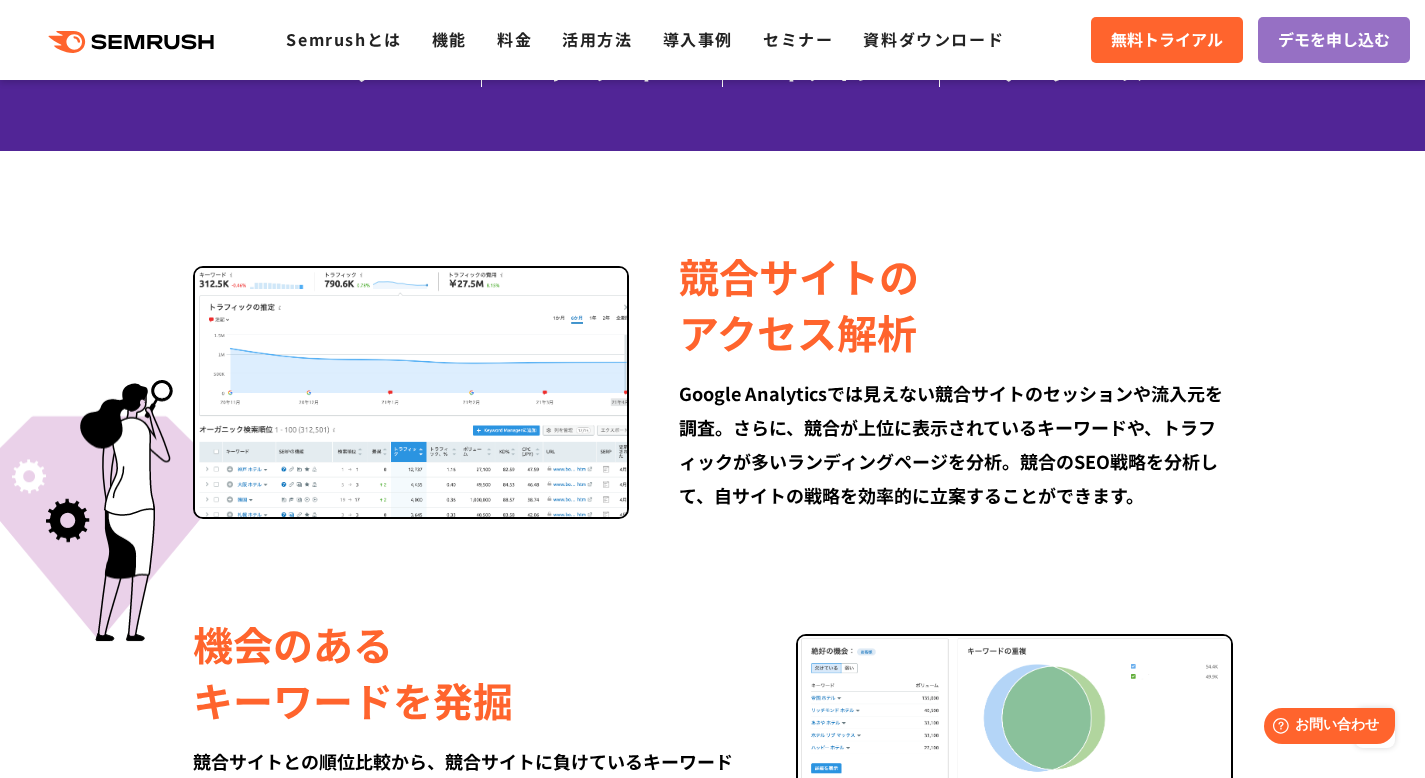 click on "Google Analyticsでは見えない競合サイトのセッションや流入元を調査。さらに、競合が上位に表示されているキーワードや、トラフィックが多いランディングページを分析。競合のSEO戦略を分析して、自サイトの戦略を効率的に立案することができます。" at bounding box center (955, 444) 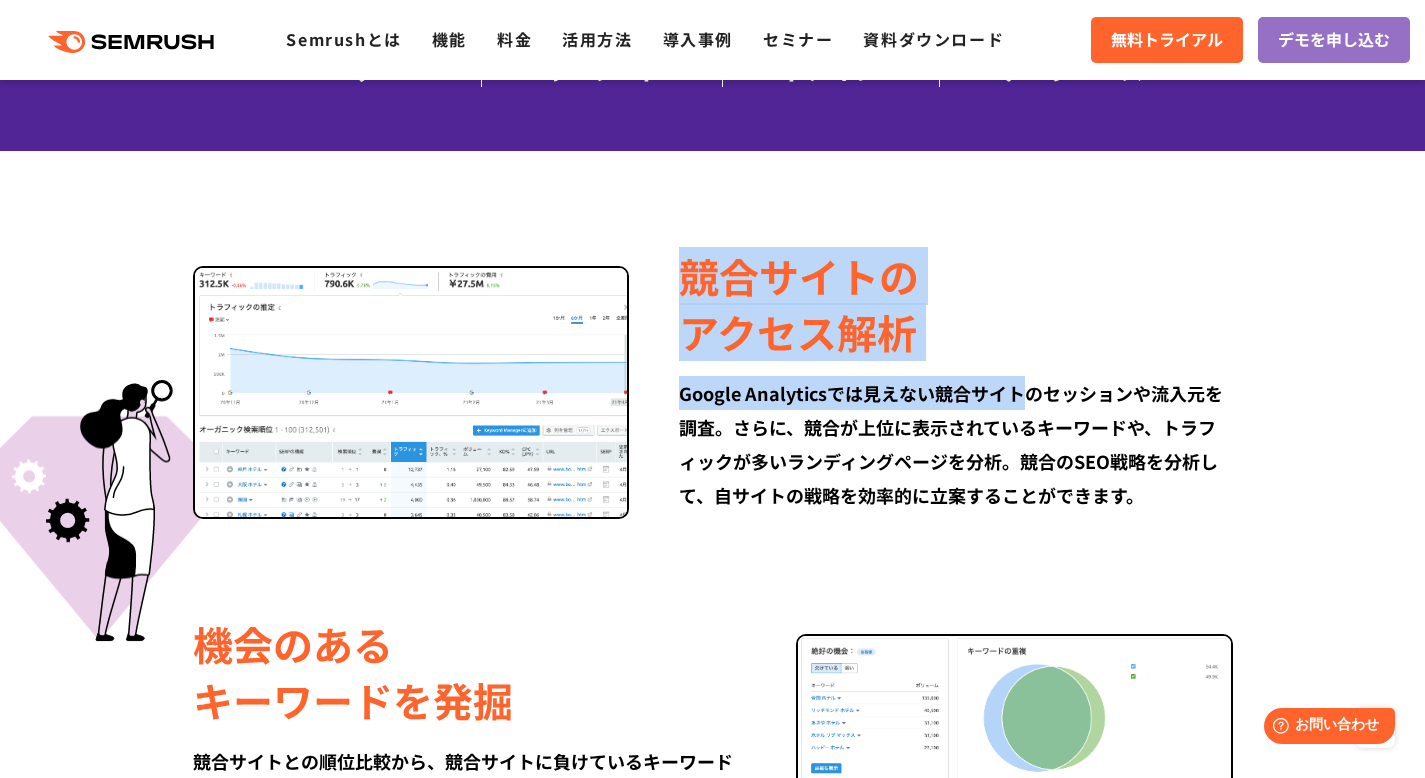drag, startPoint x: 676, startPoint y: 288, endPoint x: 1030, endPoint y: 400, distance: 371.29504 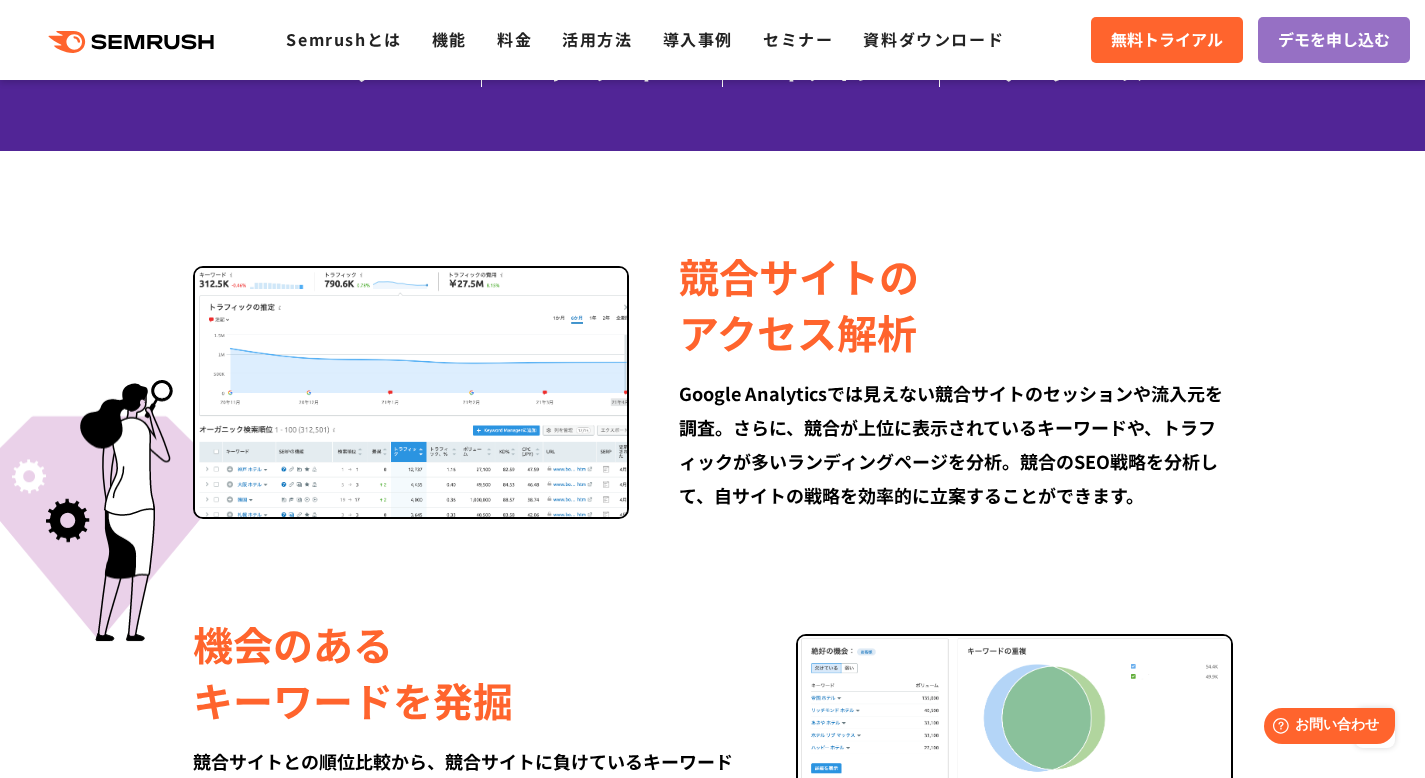 click on "競合サイトの アクセス解析" at bounding box center (955, 304) 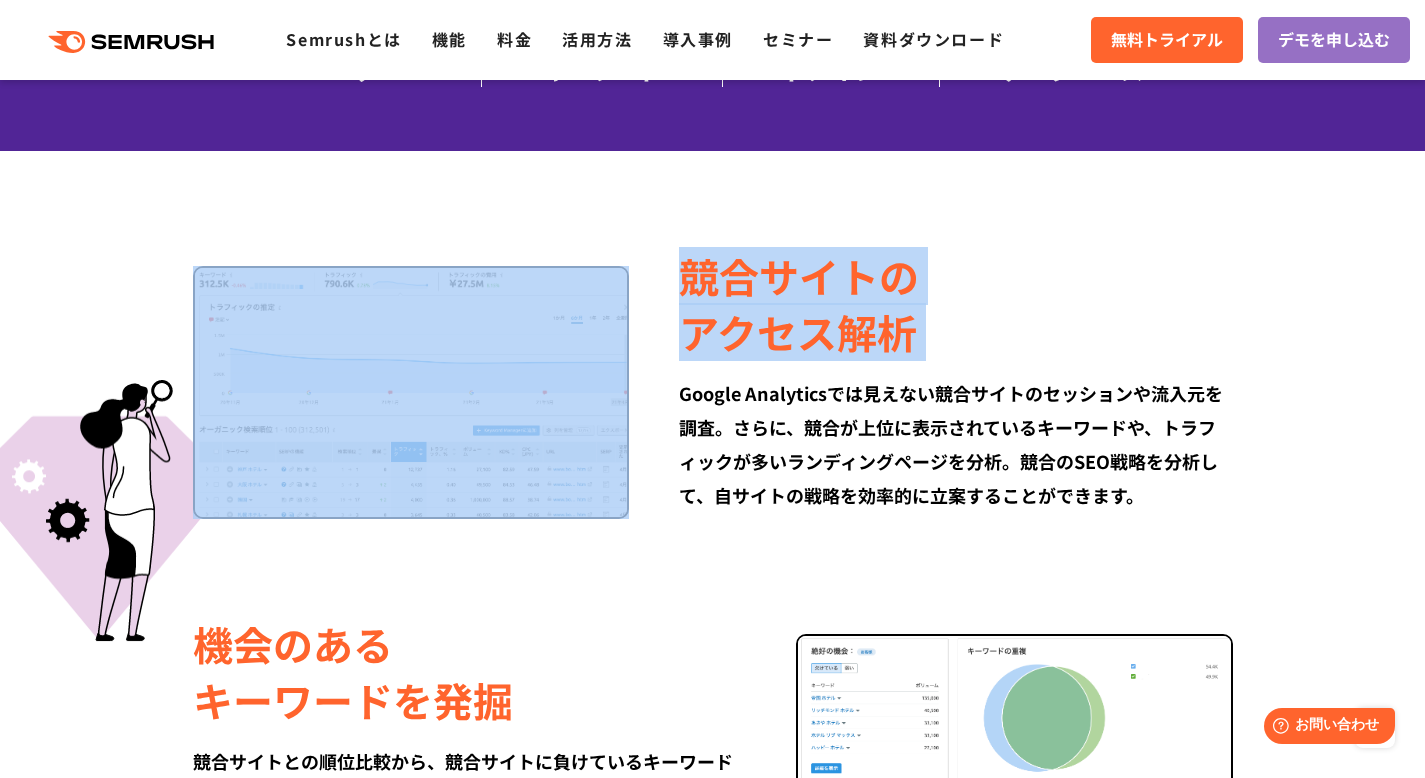 drag, startPoint x: 604, startPoint y: 248, endPoint x: 992, endPoint y: 395, distance: 414.91324 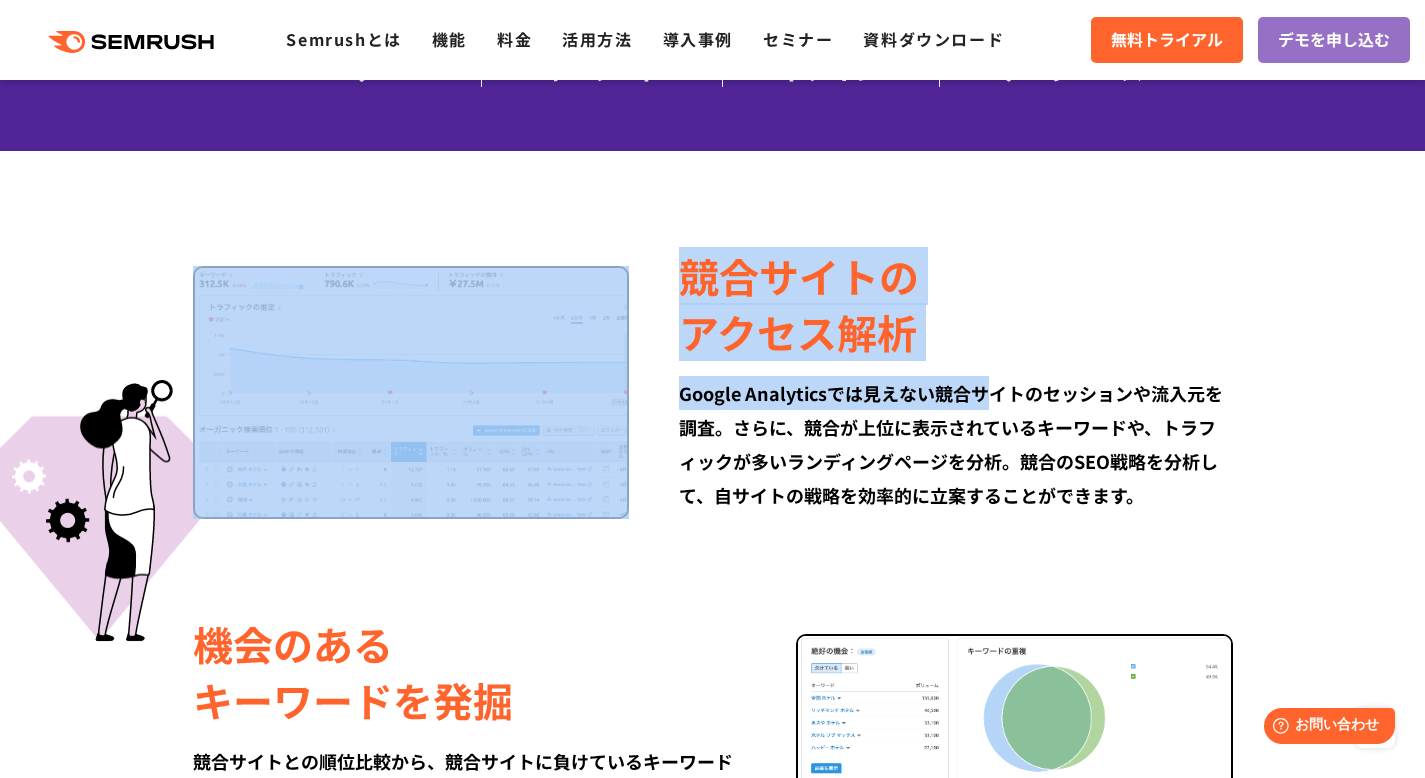 click on "Google Analyticsでは見えない競合サイトのセッションや流入元を調査。さらに、競合が上位に表示されているキーワードや、トラフィックが多いランディングページを分析。競合のSEO戦略を分析して、自サイトの戦略を効率的に立案することができます。" at bounding box center (955, 444) 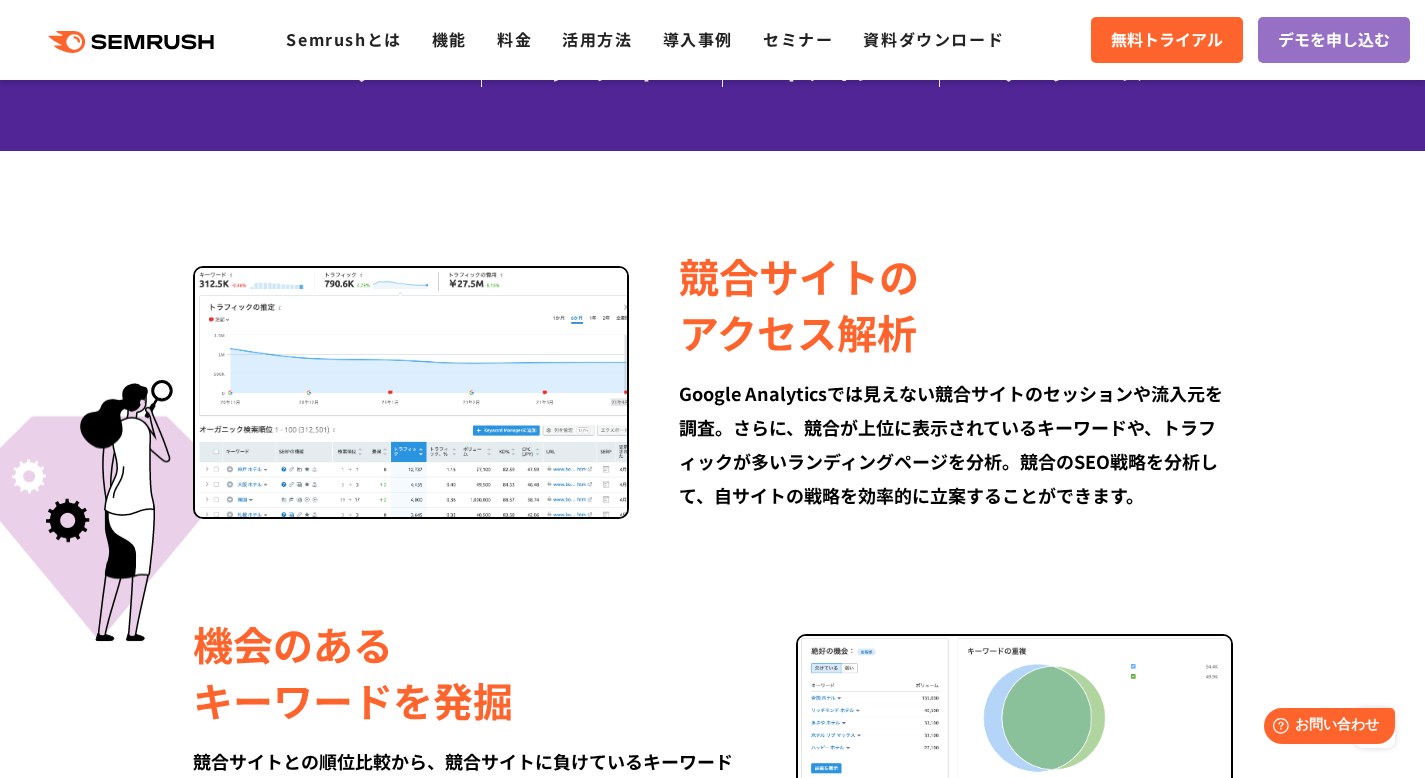 click on "Google Analyticsでは見えない競合サイトのセッションや流入元を調査。さらに、競合が上位に表示されているキーワードや、トラフィックが多いランディングページを分析。競合のSEO戦略を分析して、自サイトの戦略を効率的に立案することができます。" at bounding box center [955, 444] 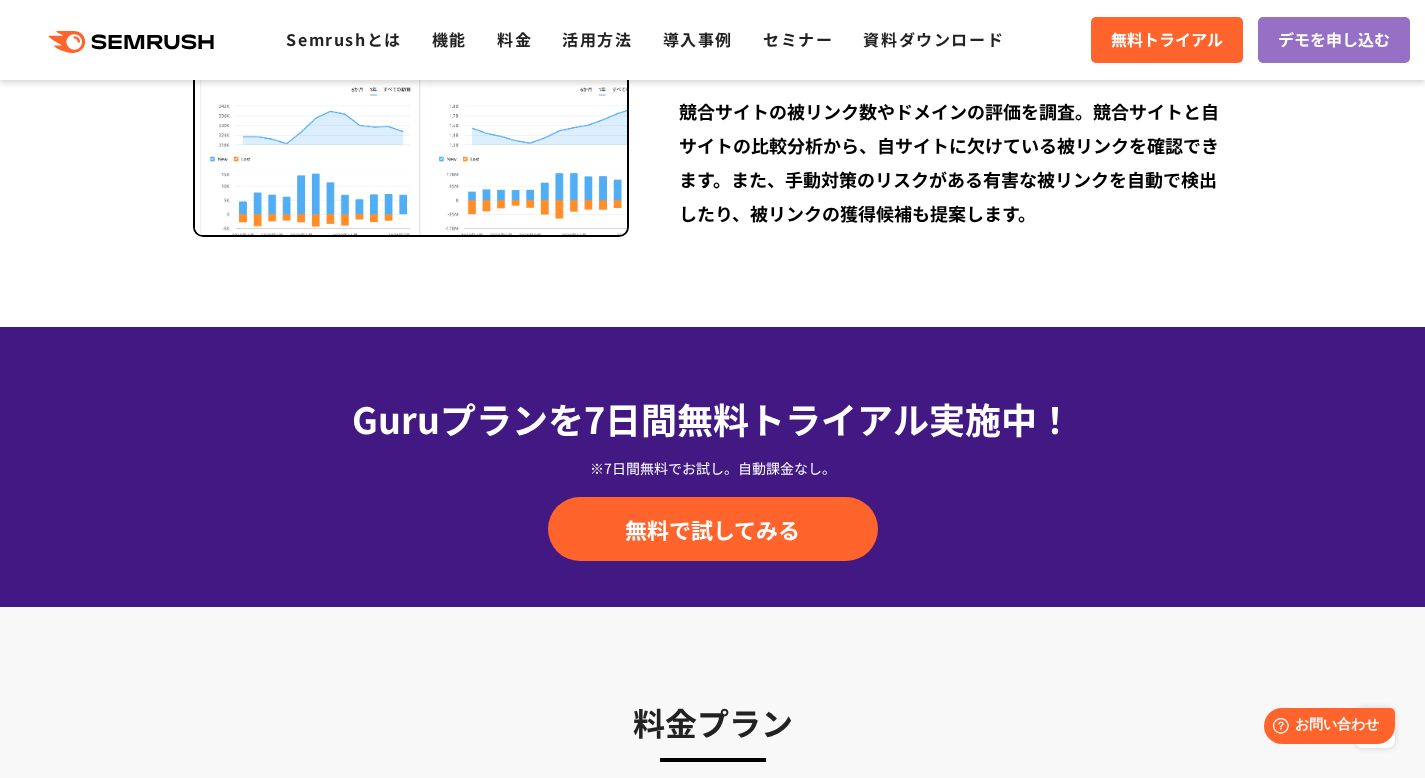 click on "Guruプランを7日間 無料トライアル実施中！
※7日間無料でお試し。自動課金なし。
無料で試してみる" at bounding box center (712, 467) 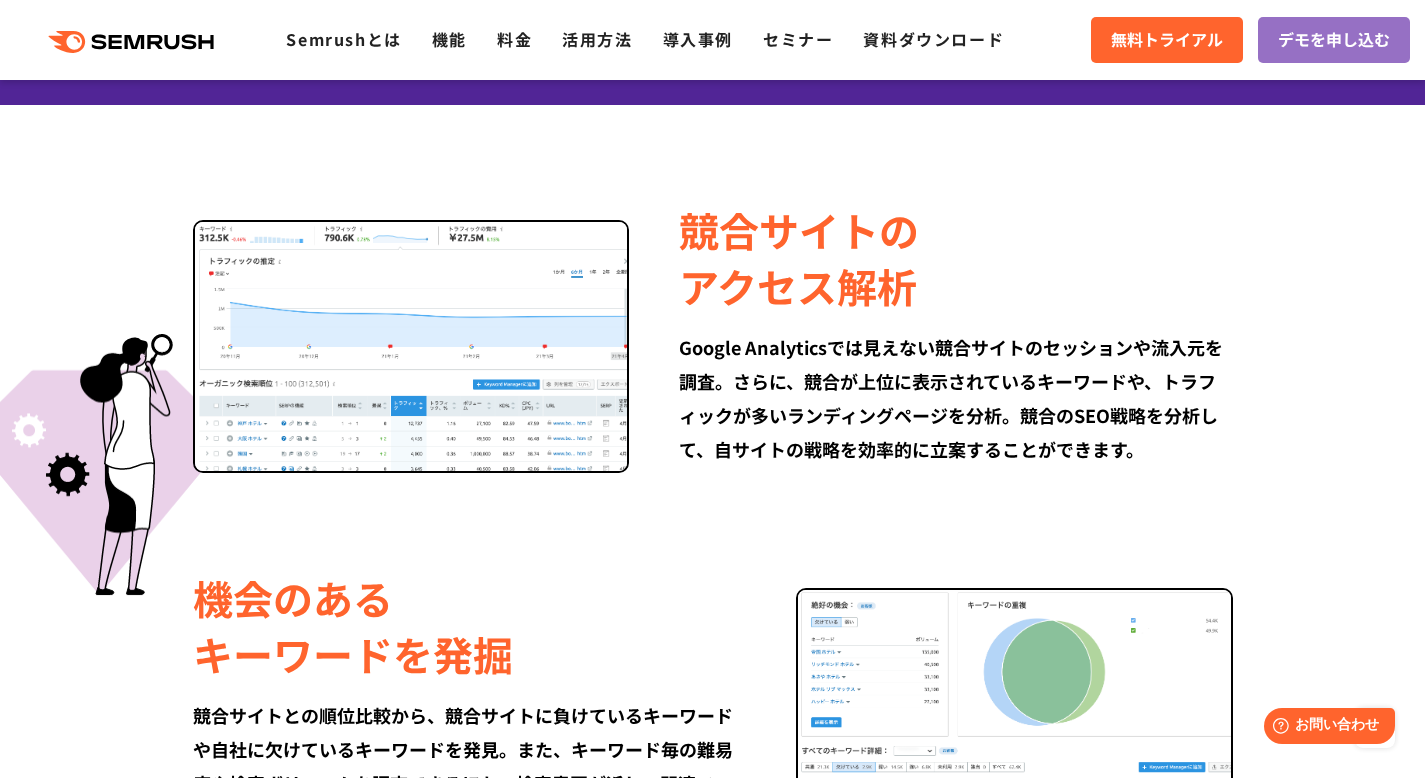 scroll, scrollTop: 1215, scrollLeft: 0, axis: vertical 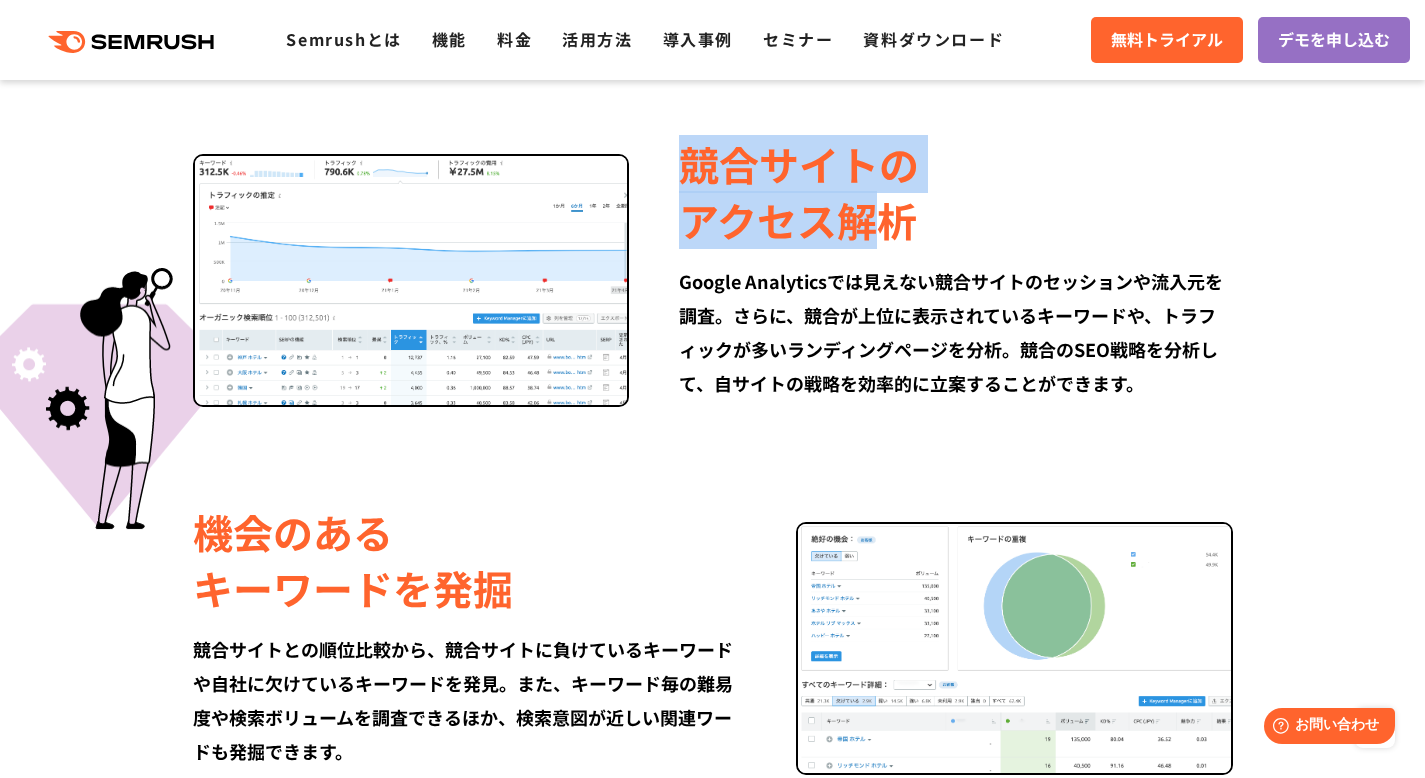drag, startPoint x: 683, startPoint y: 169, endPoint x: 987, endPoint y: 304, distance: 332.6274 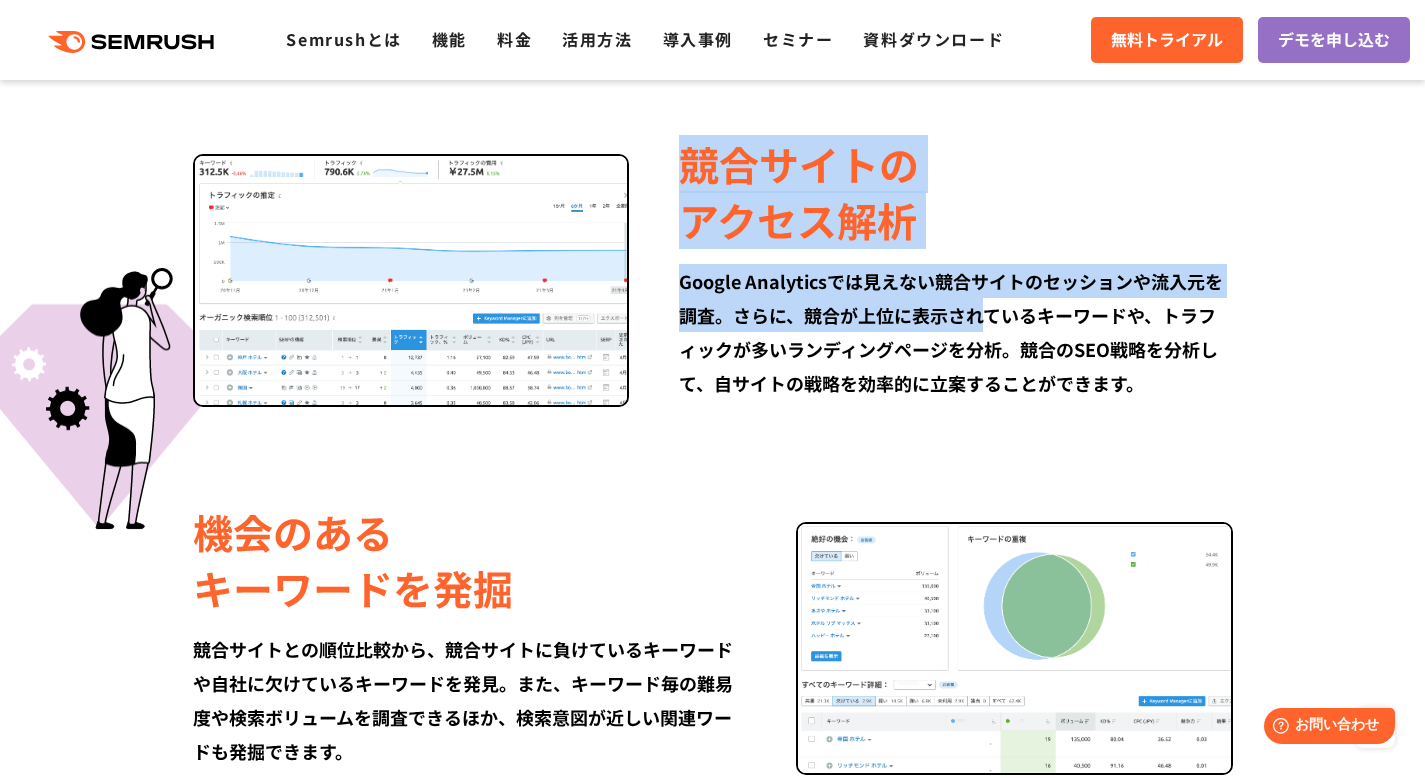 click on "Google Analyticsでは見えない競合サイトのセッションや流入元を調査。さらに、競合が上位に表示されているキーワードや、トラフィックが多いランディングページを分析。競合のSEO戦略を分析して、自サイトの戦略を効率的に立案することができます。" at bounding box center [955, 332] 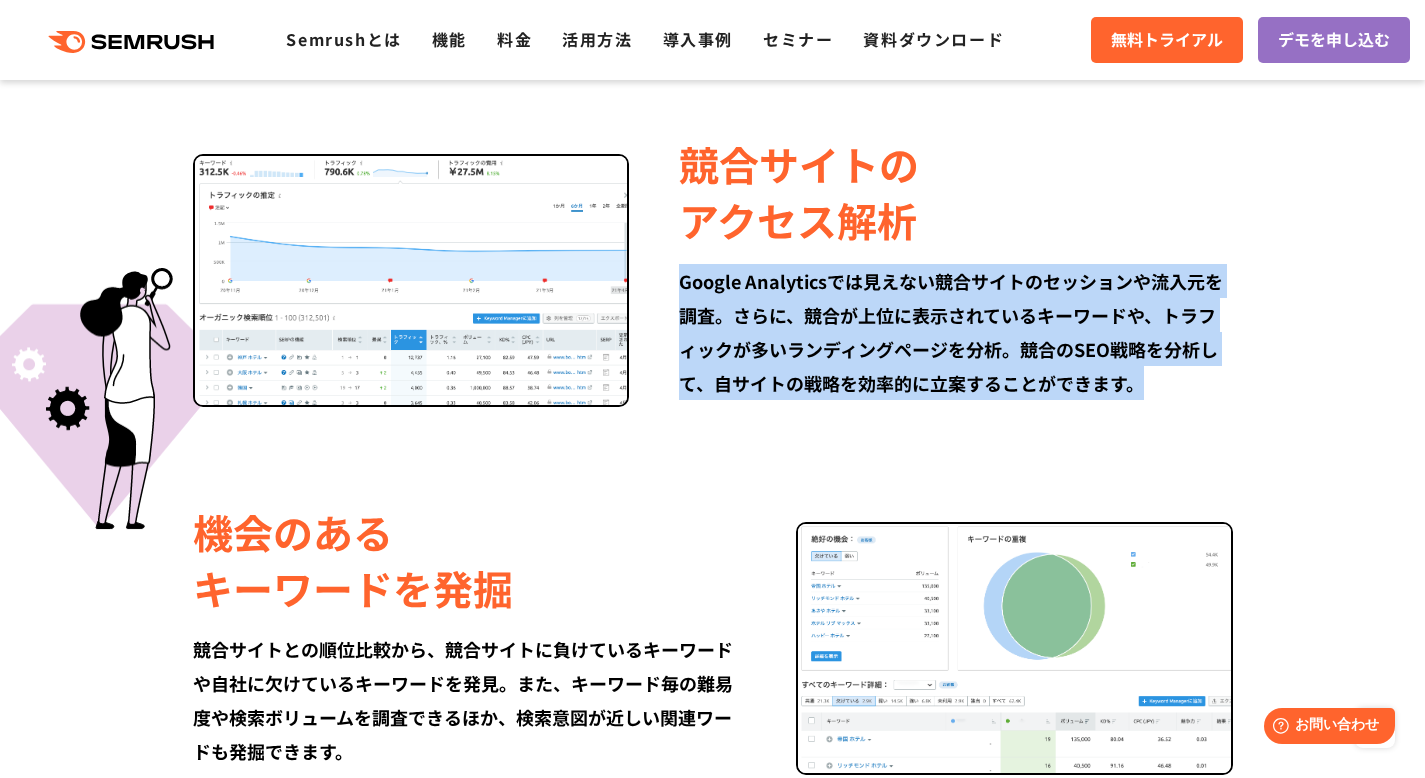 drag, startPoint x: 668, startPoint y: 284, endPoint x: 1285, endPoint y: 420, distance: 631.8109 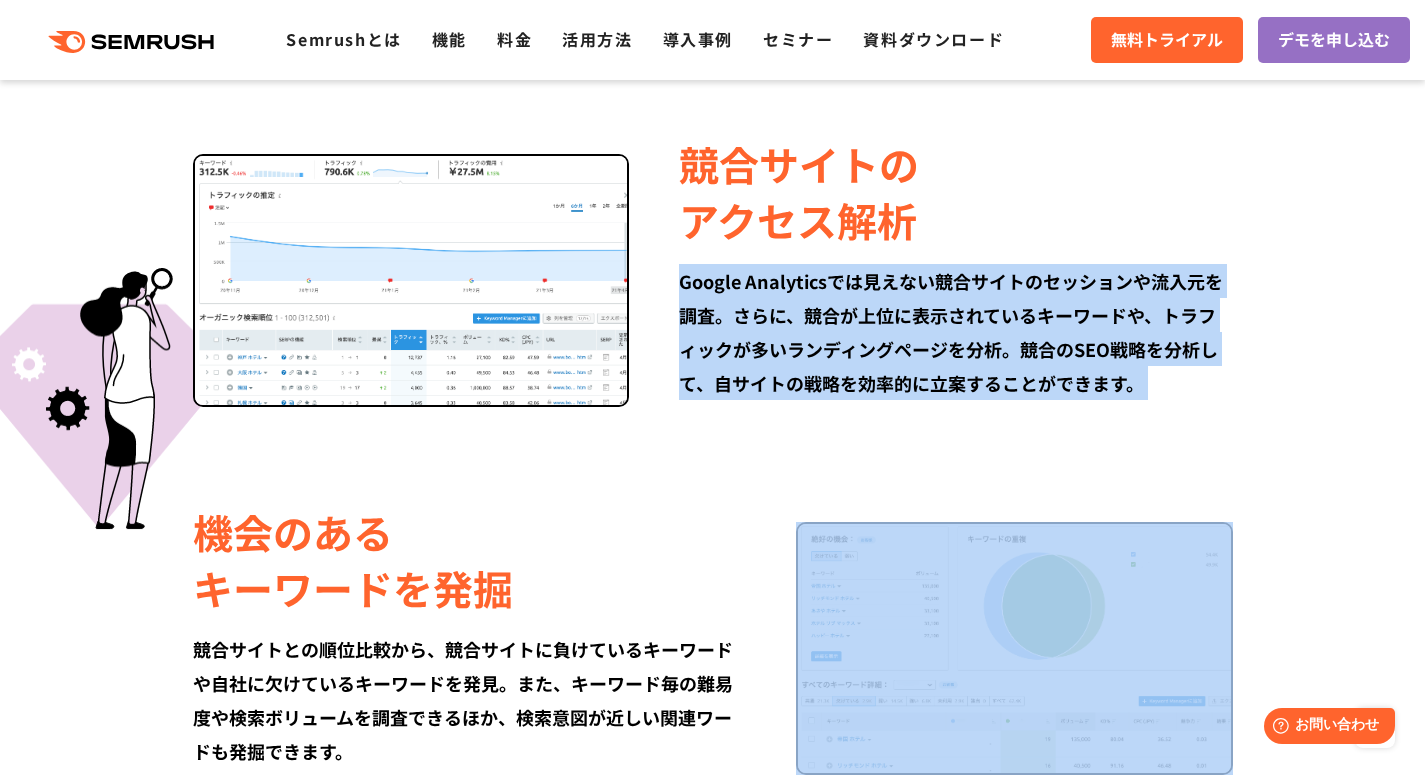 click on "競合サイトの アクセス解析
Google Analyticsでは見えない競合サイトのセッションや流入元を調査。さらに、競合が上位に表示されているキーワードや、トラフィックが多いランディングページを分析。競合のSEO戦略を分析して、自サイトの戦略を効率的に立案することができます。
機会のある キーワードを発掘
競合サイトとの順位比較から、競合サイトに負けているキーワードや自社に欠けているキーワードを発見。また、キーワード毎の難易度や検索ボリュームを調査できるほか、検索意図が近しい関連ワードも発掘できます。" at bounding box center (713, 1003) 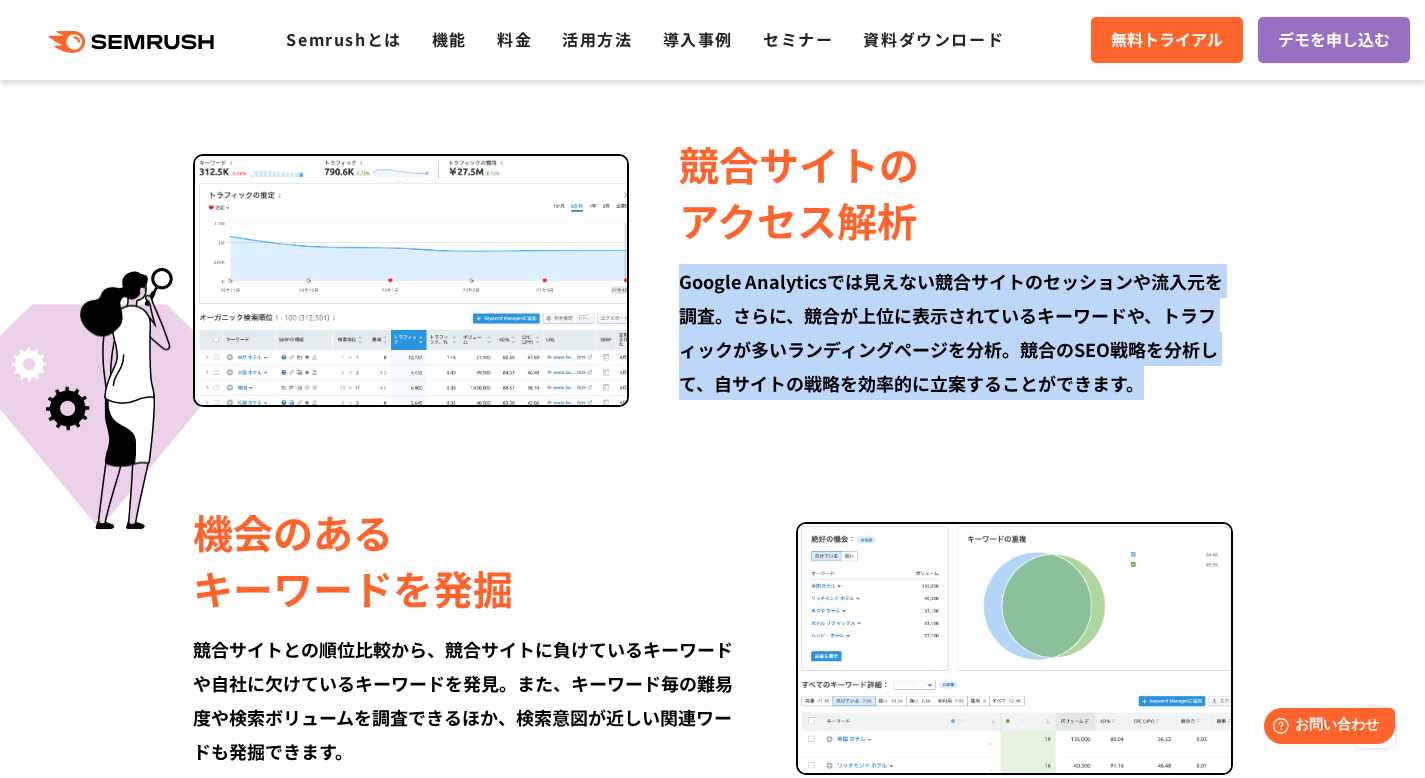 drag, startPoint x: 672, startPoint y: 279, endPoint x: 1161, endPoint y: 384, distance: 500.14597 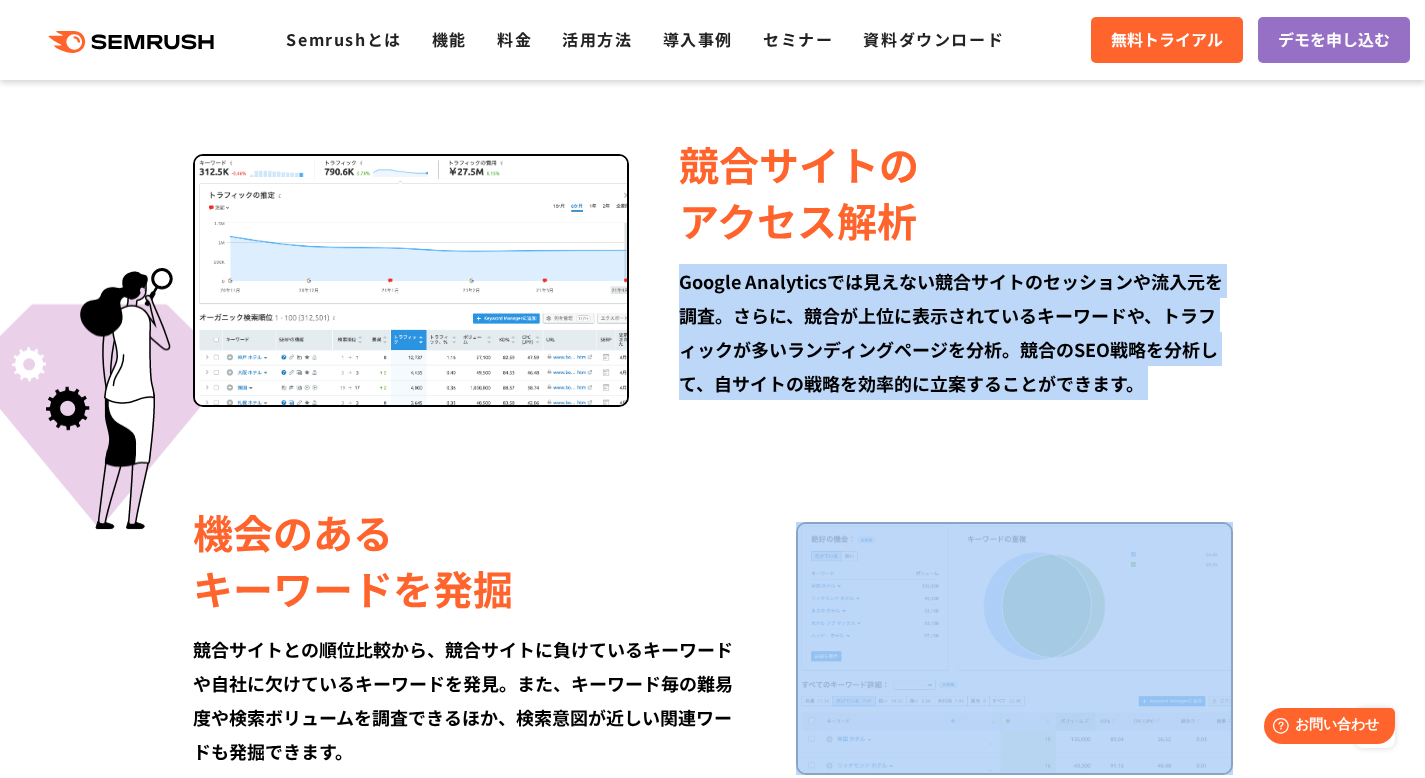drag, startPoint x: 677, startPoint y: 284, endPoint x: 1384, endPoint y: 474, distance: 732.0854 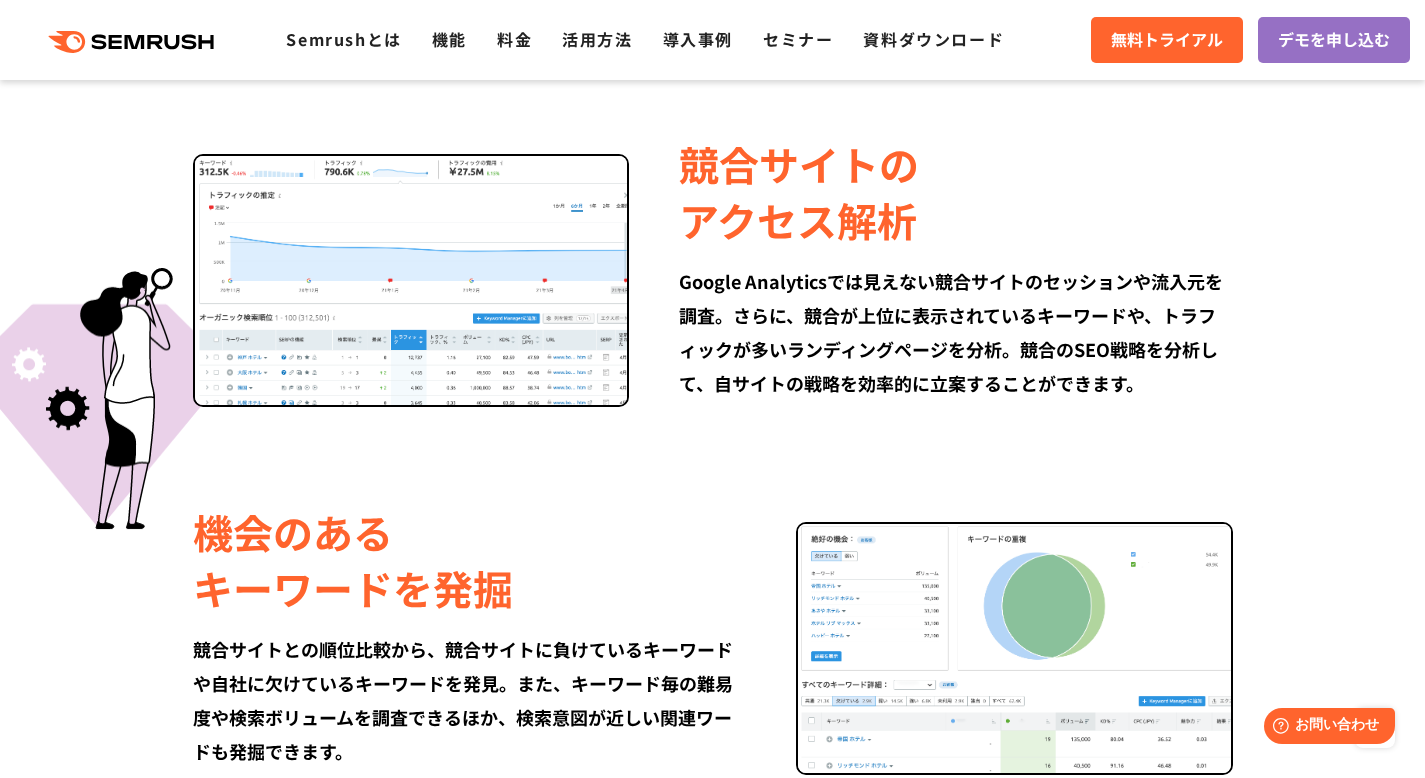 click on "Google Analyticsでは見えない競合サイトのセッションや流入元を調査。さらに、競合が上位に表示されているキーワードや、トラフィックが多いランディングページを分析。競合のSEO戦略を分析して、自サイトの戦略を効率的に立案することができます。" at bounding box center (955, 332) 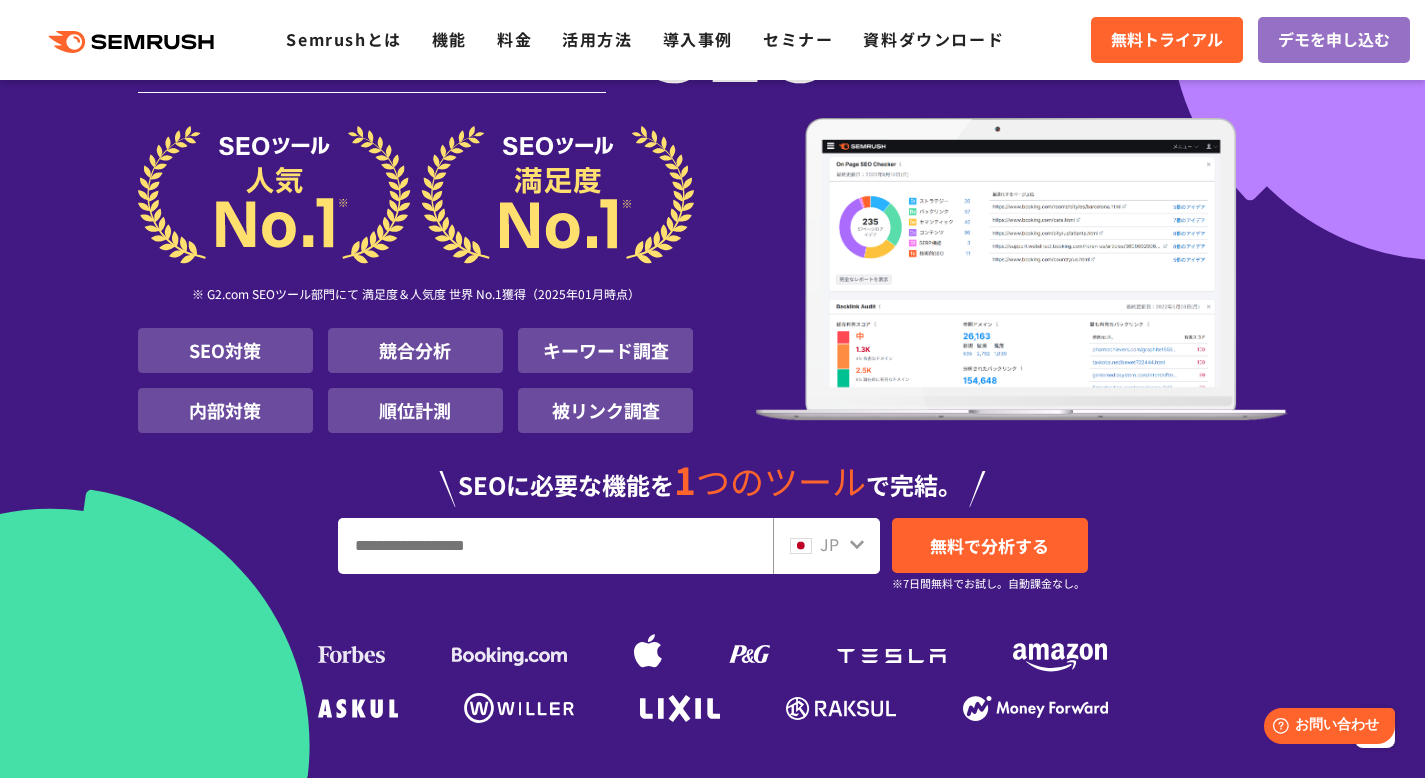 scroll, scrollTop: 0, scrollLeft: 0, axis: both 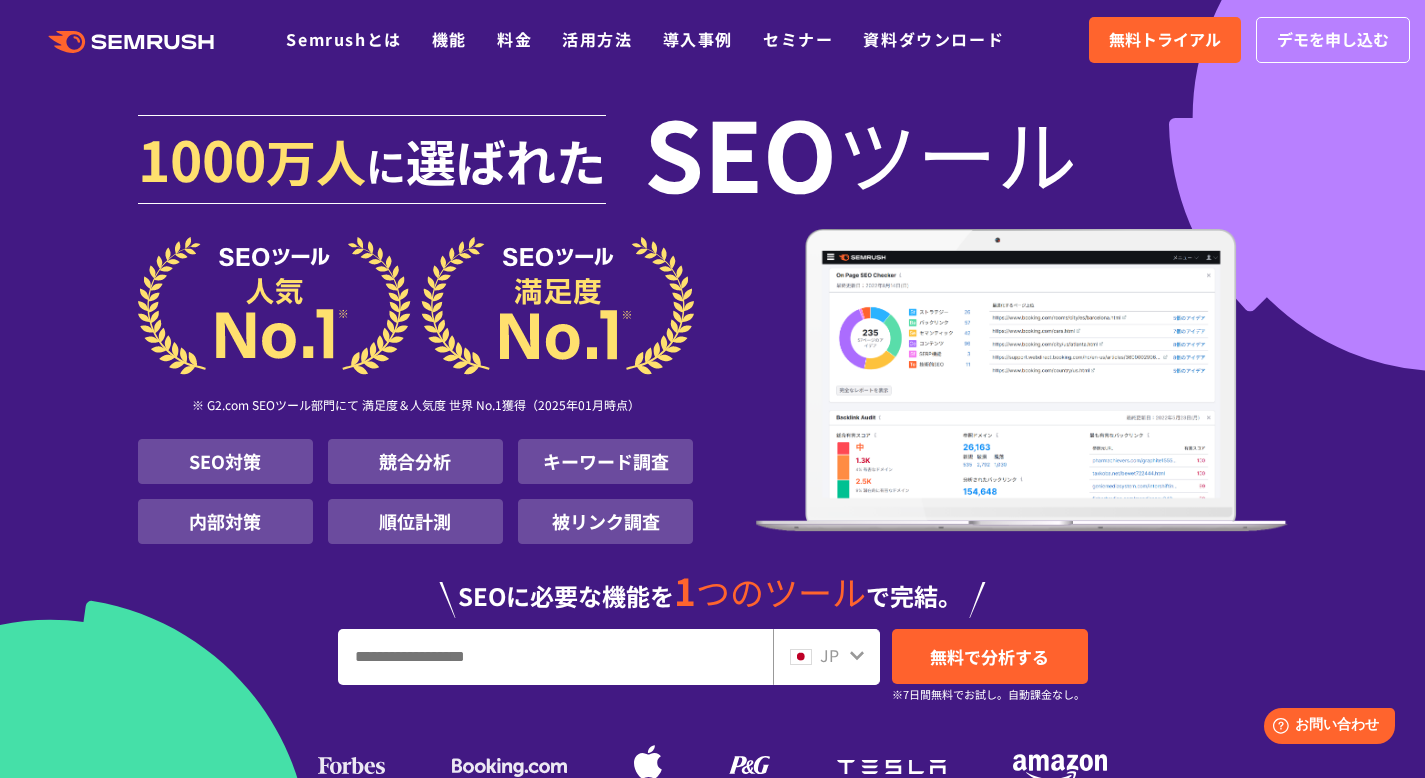 drag, startPoint x: 661, startPoint y: 139, endPoint x: 1175, endPoint y: 157, distance: 514.31506 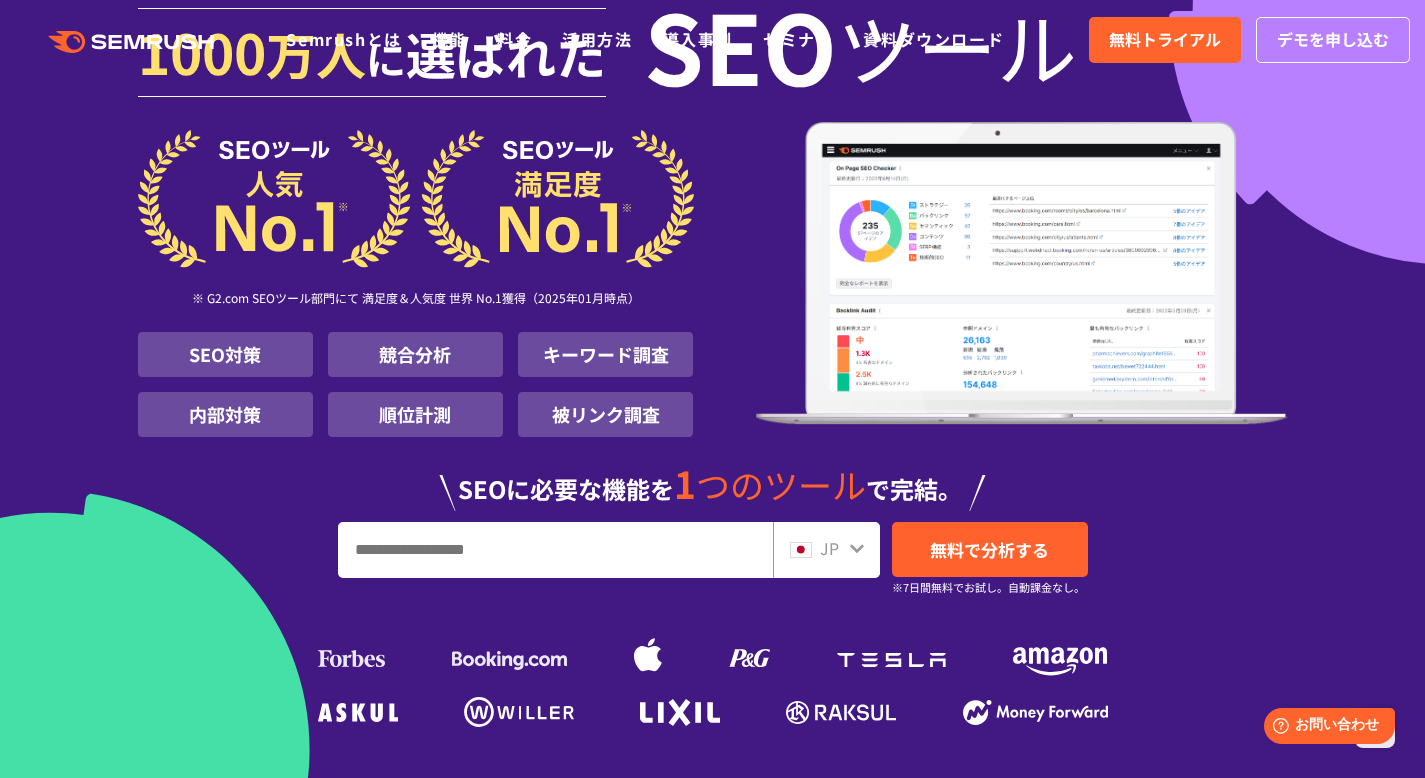 scroll, scrollTop: 0, scrollLeft: 0, axis: both 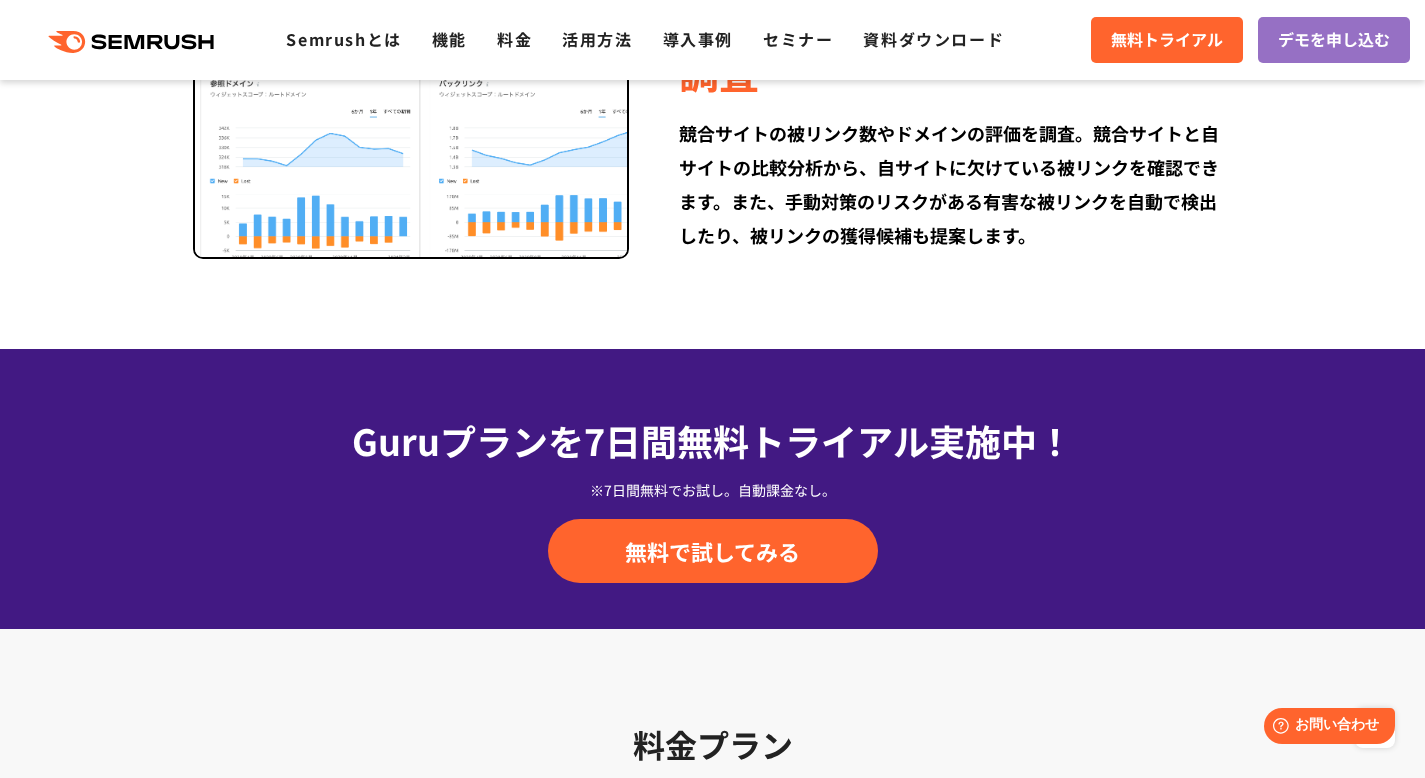 click on "競合サイトの被リンク数やドメインの評価を調査。競合サイトと自サイトの比較分析から、自サイトに欠けている被リンクを確認できます。また、手動対策のリスクがある有害な被リンクを自動で検出したり、被リンクの獲得候補も提案します。" at bounding box center [955, 184] 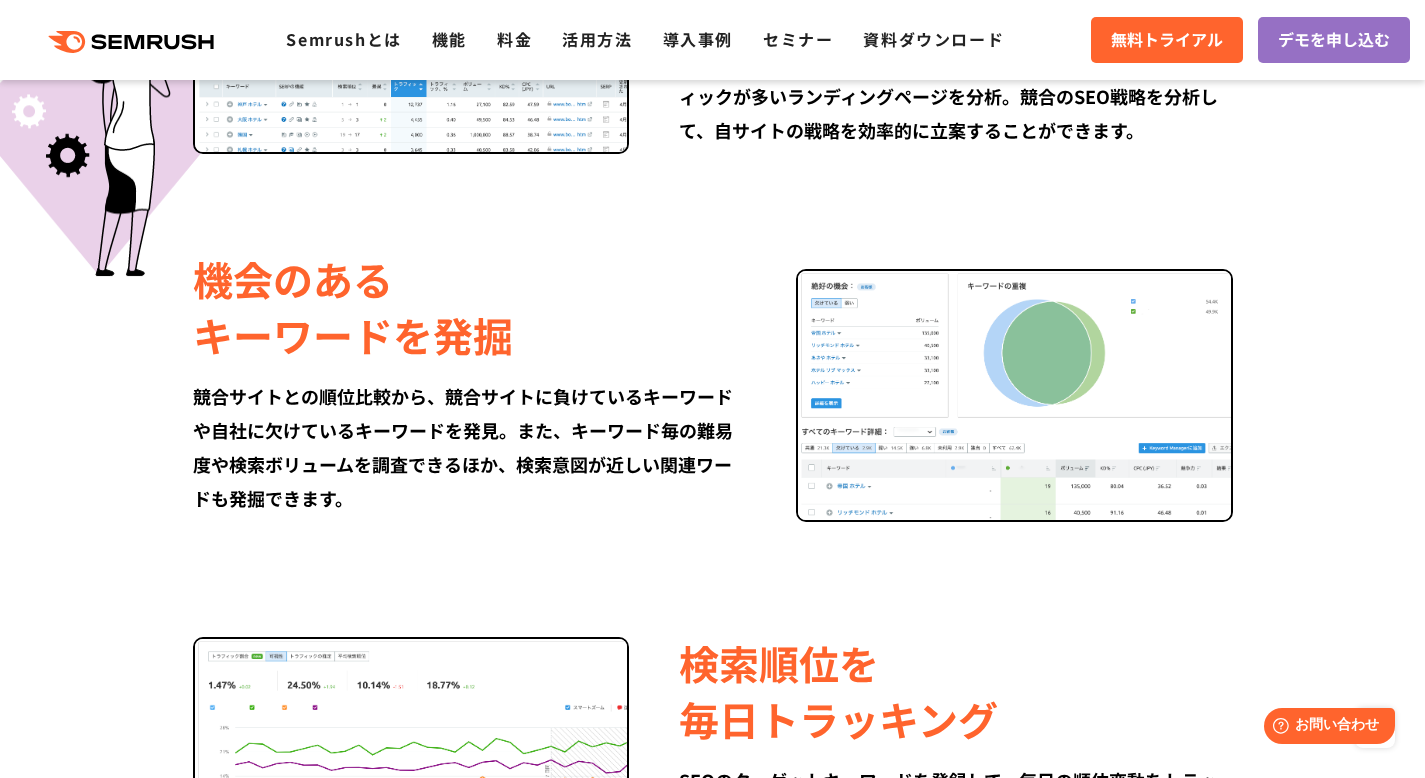 click on "競合サイトの アクセス解析
Google Analyticsでは見えない競合サイトのセッションや流入元を調査。さらに、競合が上位に表示されているキーワードや、トラフィックが多いランディングページを分析。競合のSEO戦略を分析して、自サイトの戦略を効率的に立案することができます。
機会のある キーワードを発掘
競合サイトとの順位比較から、競合サイトに負けているキーワードや自社に欠けているキーワードを発見。また、キーワード毎の難易度や検索ボリュームを調査できるほか、検索意図が近しい関連ワードも発掘できます。" at bounding box center [713, 750] 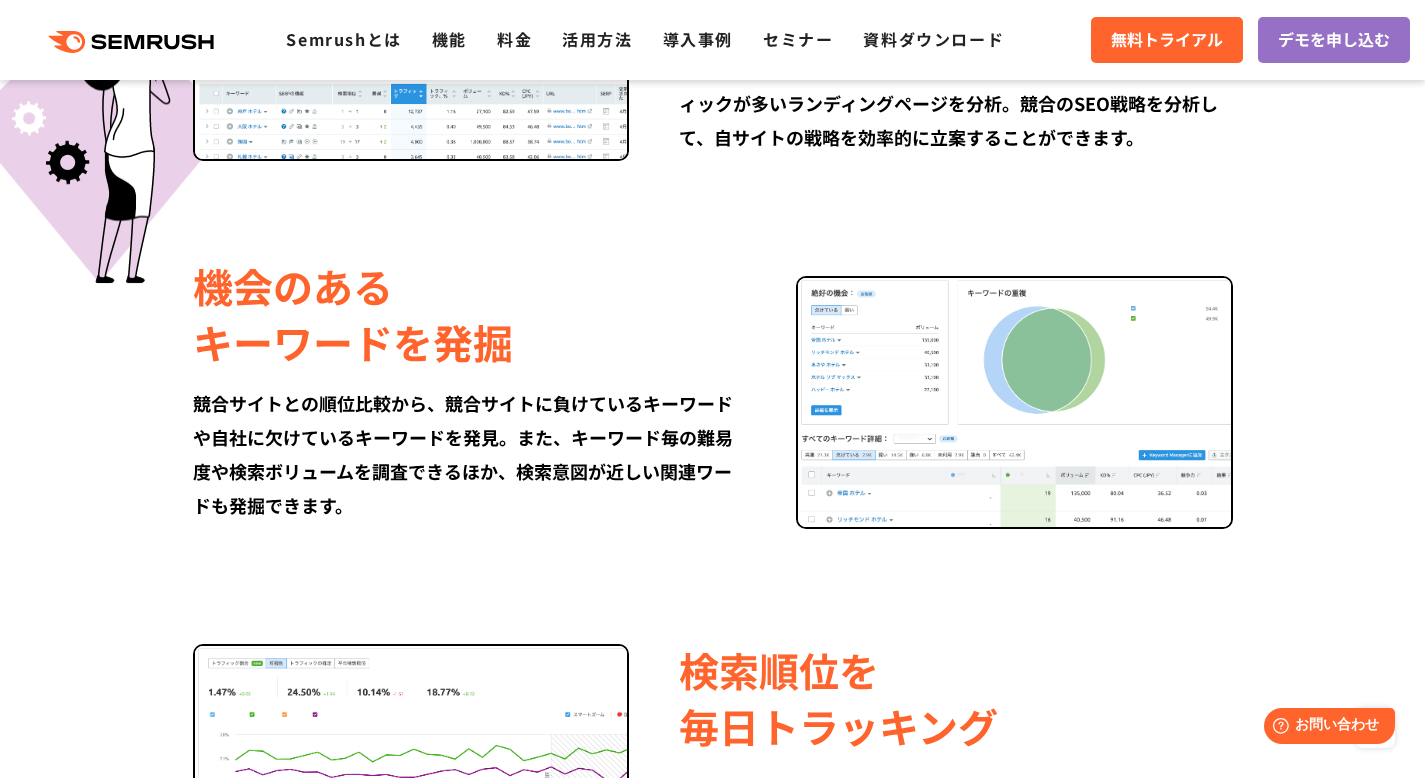 click on "機会のある キーワードを発掘
競合サイトとの順位比較から、競合サイトに負けているキーワードや自社に欠けているキーワードを発見。また、キーワード毎の難易度や検索ボリュームを調査できるほか、検索意図が近しい関連ワードも発掘できます。" at bounding box center [494, 390] 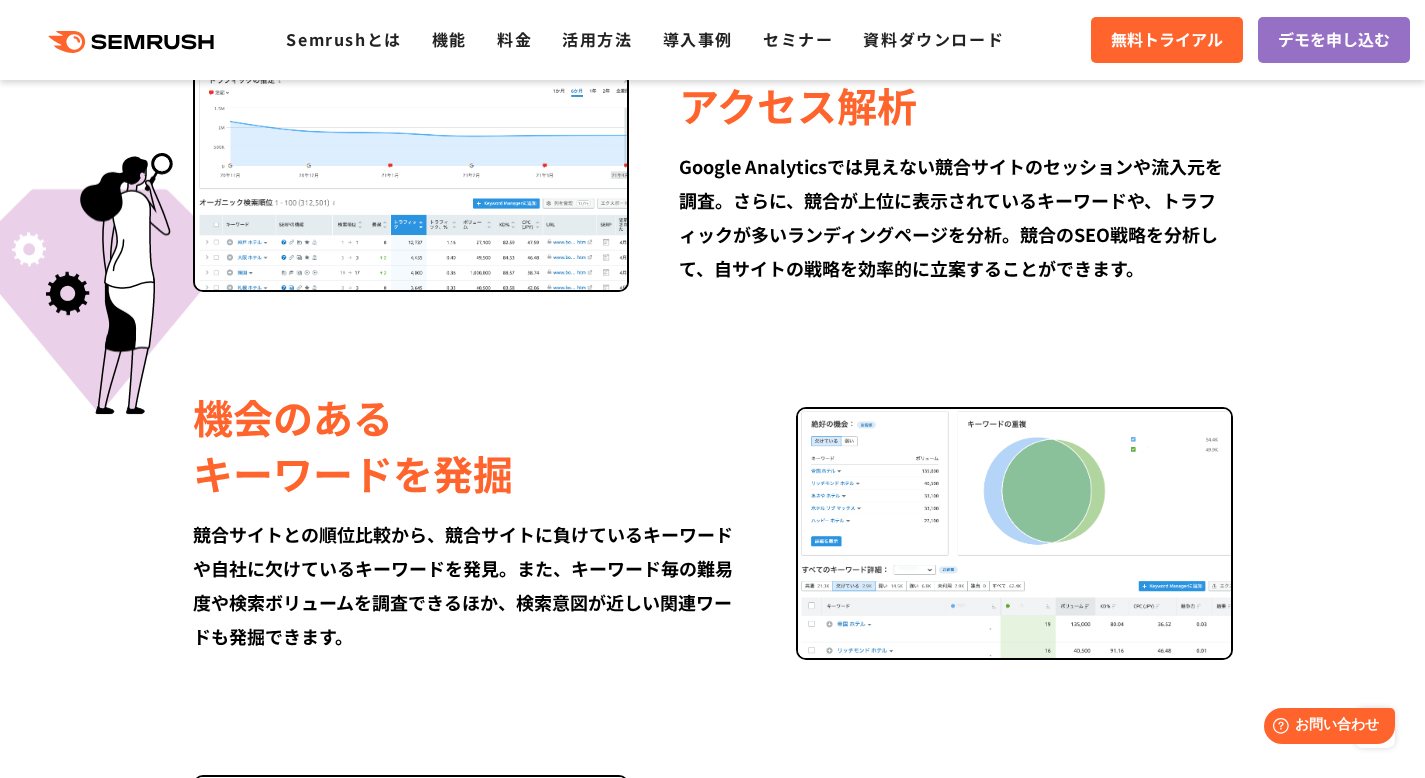 scroll, scrollTop: 1321, scrollLeft: 0, axis: vertical 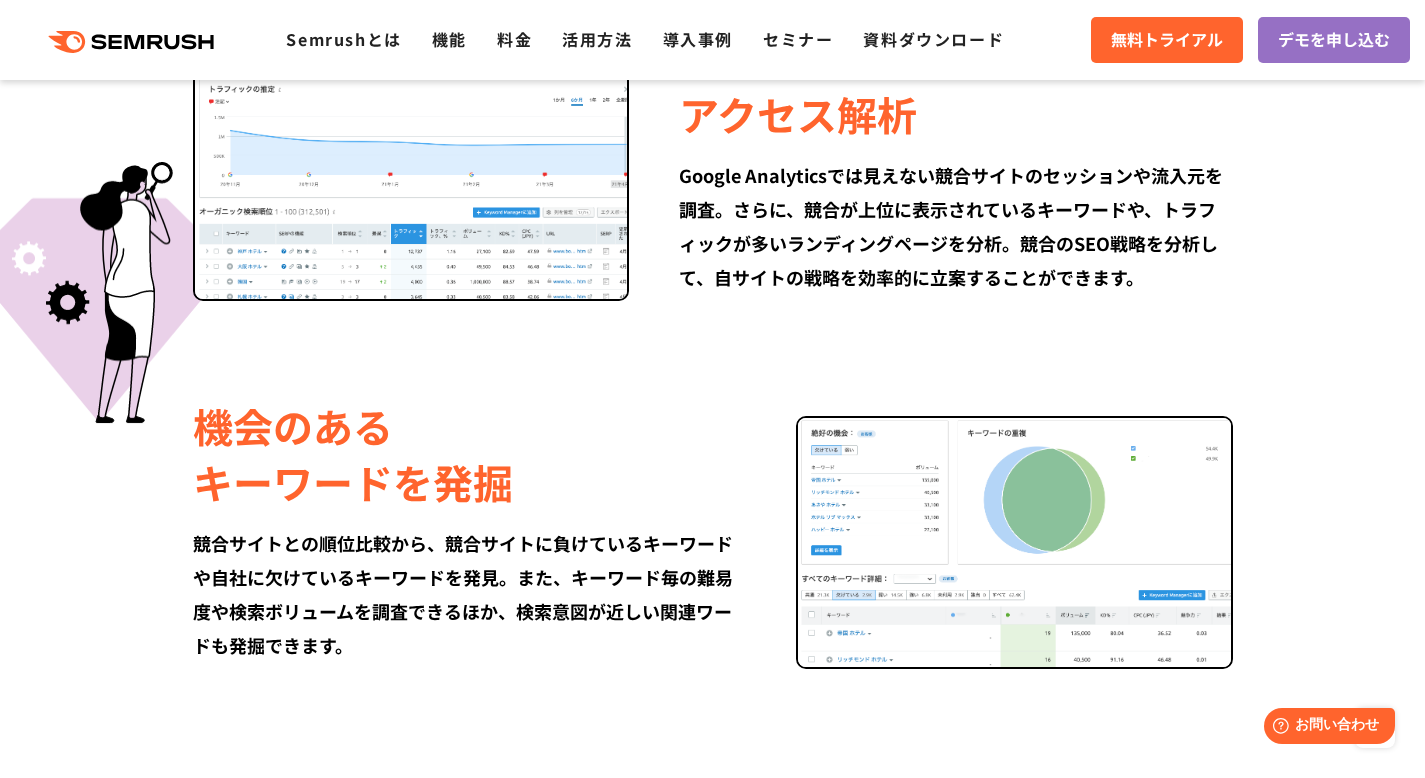 drag, startPoint x: 745, startPoint y: 218, endPoint x: 865, endPoint y: 248, distance: 123.69317 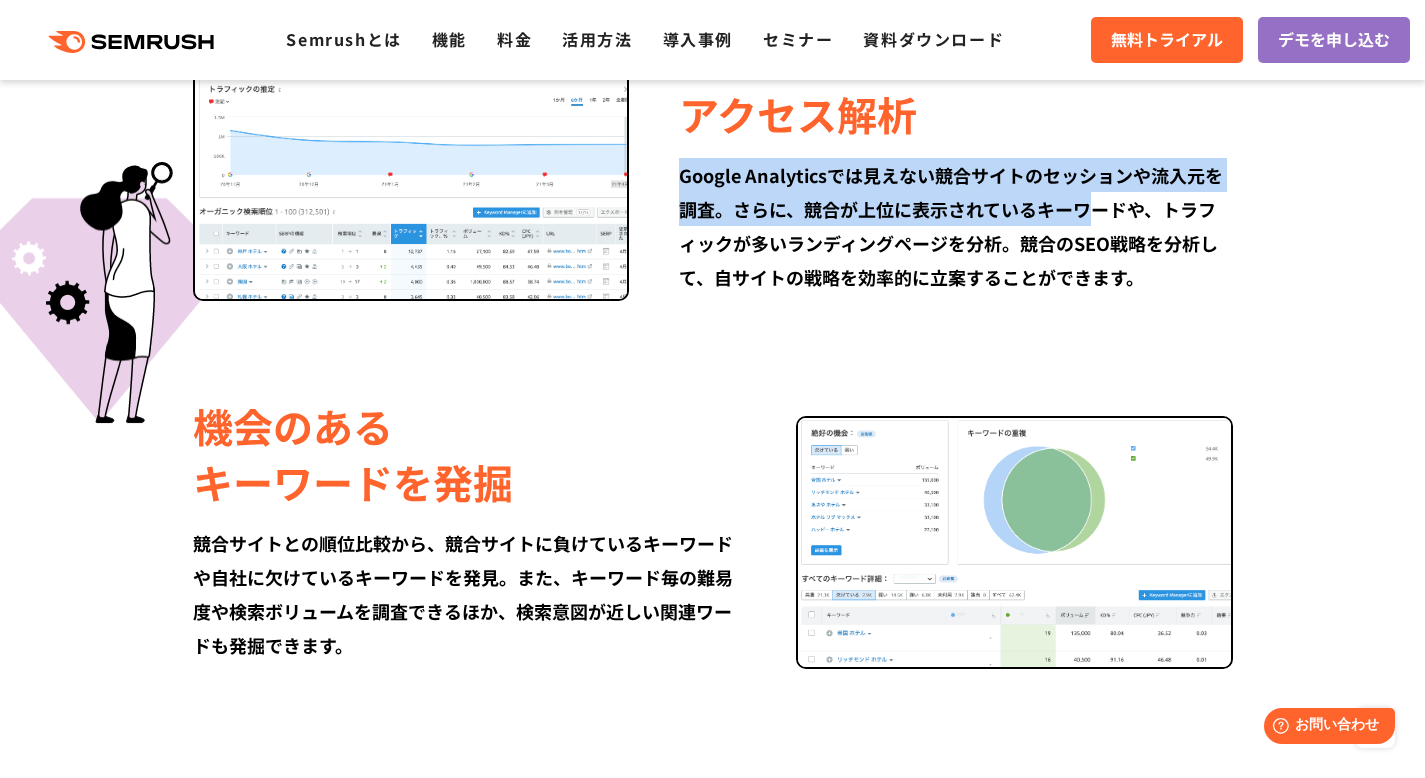 drag, startPoint x: 673, startPoint y: 170, endPoint x: 1113, endPoint y: 210, distance: 441.81445 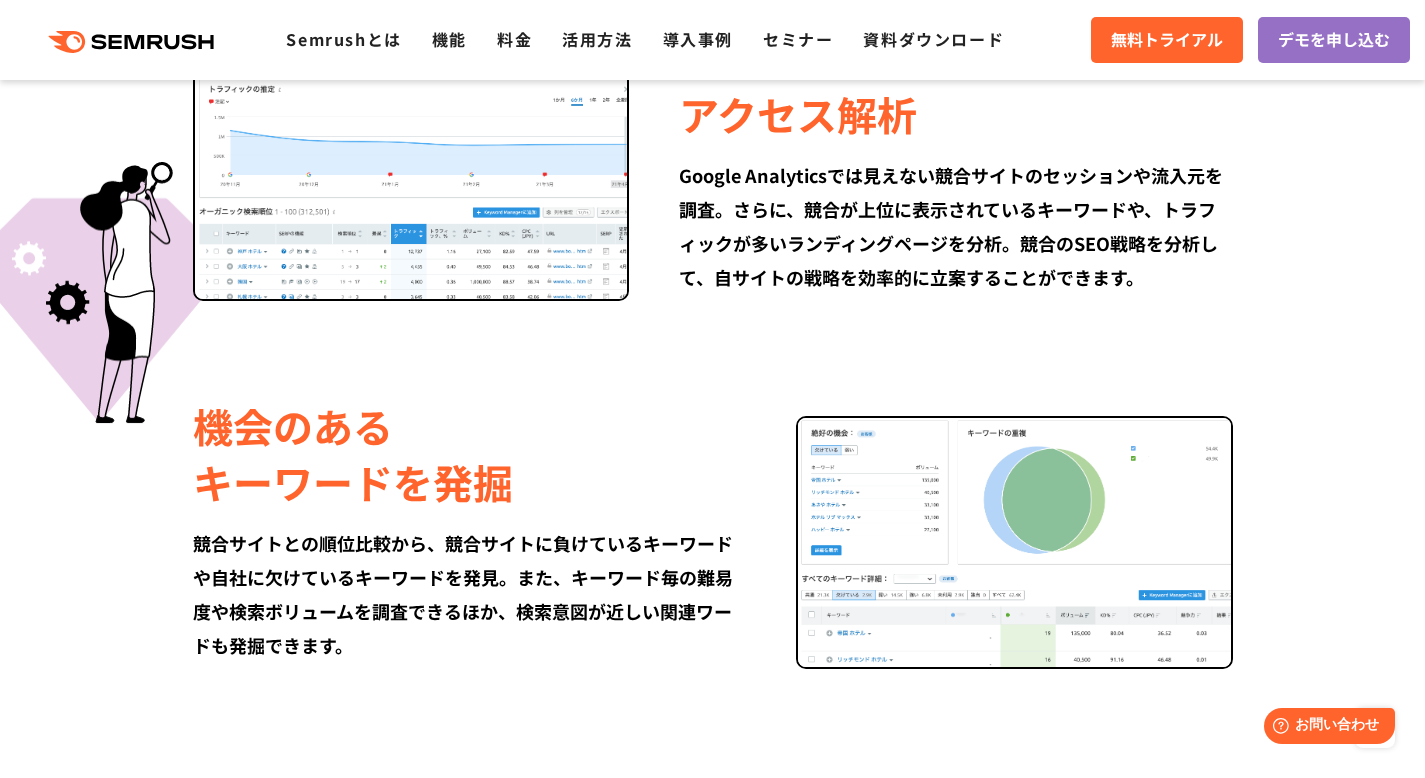 click on "Google Analyticsでは見えない競合サイトのセッションや流入元を調査。さらに、競合が上位に表示されているキーワードや、トラフィックが多いランディングページを分析。競合のSEO戦略を分析して、自サイトの戦略を効率的に立案することができます。" at bounding box center [955, 226] 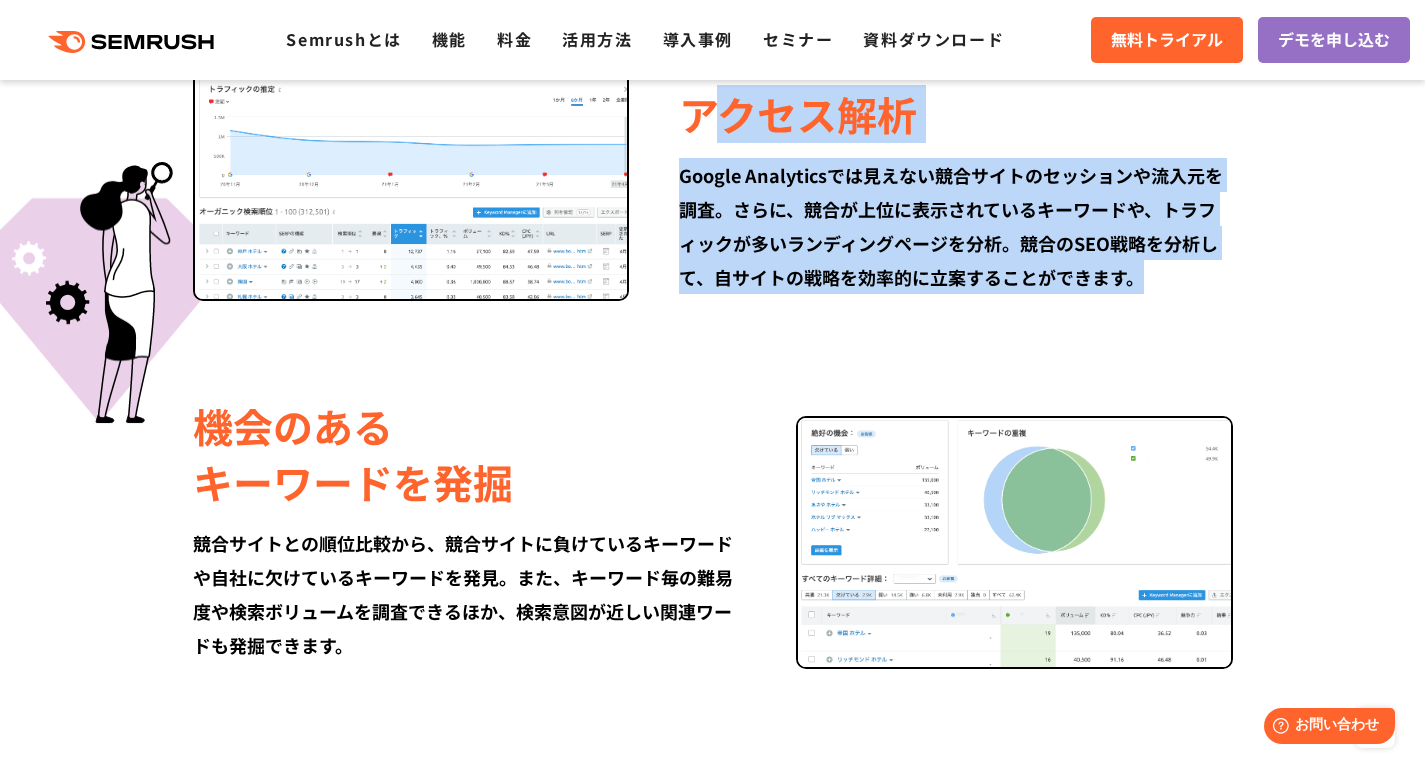 drag, startPoint x: 1143, startPoint y: 280, endPoint x: 707, endPoint y: 142, distance: 457.31827 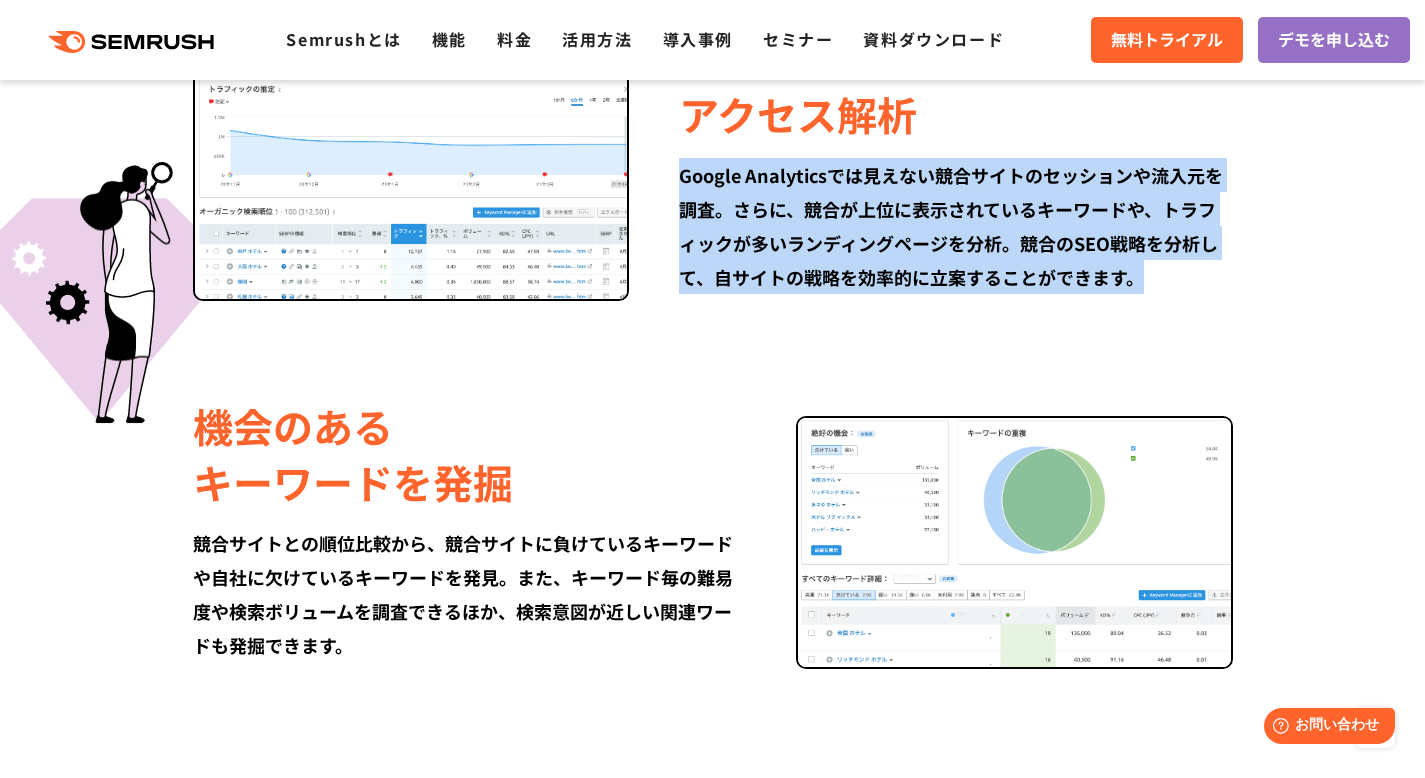 drag, startPoint x: 675, startPoint y: 176, endPoint x: 1250, endPoint y: 282, distance: 584.6888 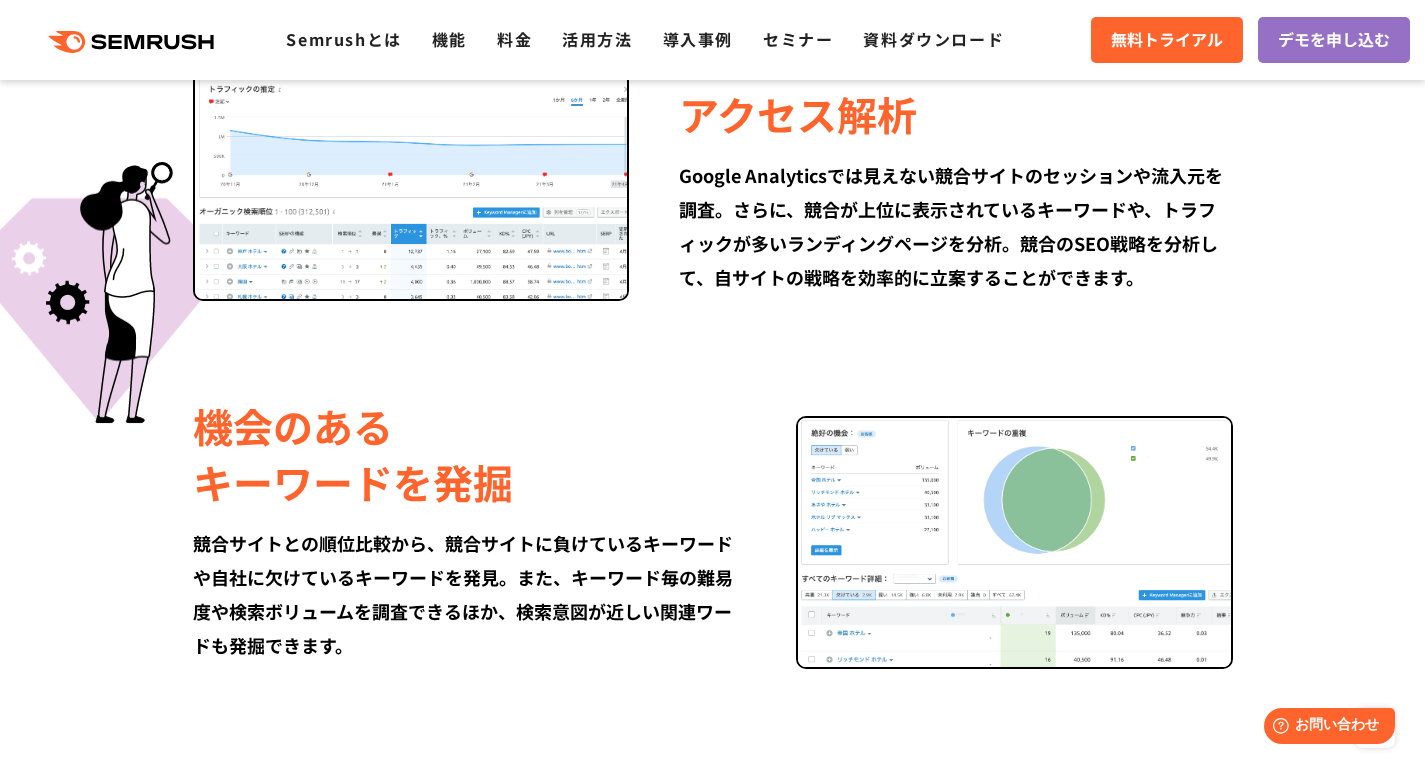 click on "競合サイトの アクセス解析
Google Analyticsでは見えない競合サイトのセッションや流入元を調査。さらに、競合が上位に表示されているキーワードや、トラフィックが多いランディングページを分析。競合のSEO戦略を分析して、自サイトの戦略を効率的に立案することができます。" at bounding box center (713, 162) 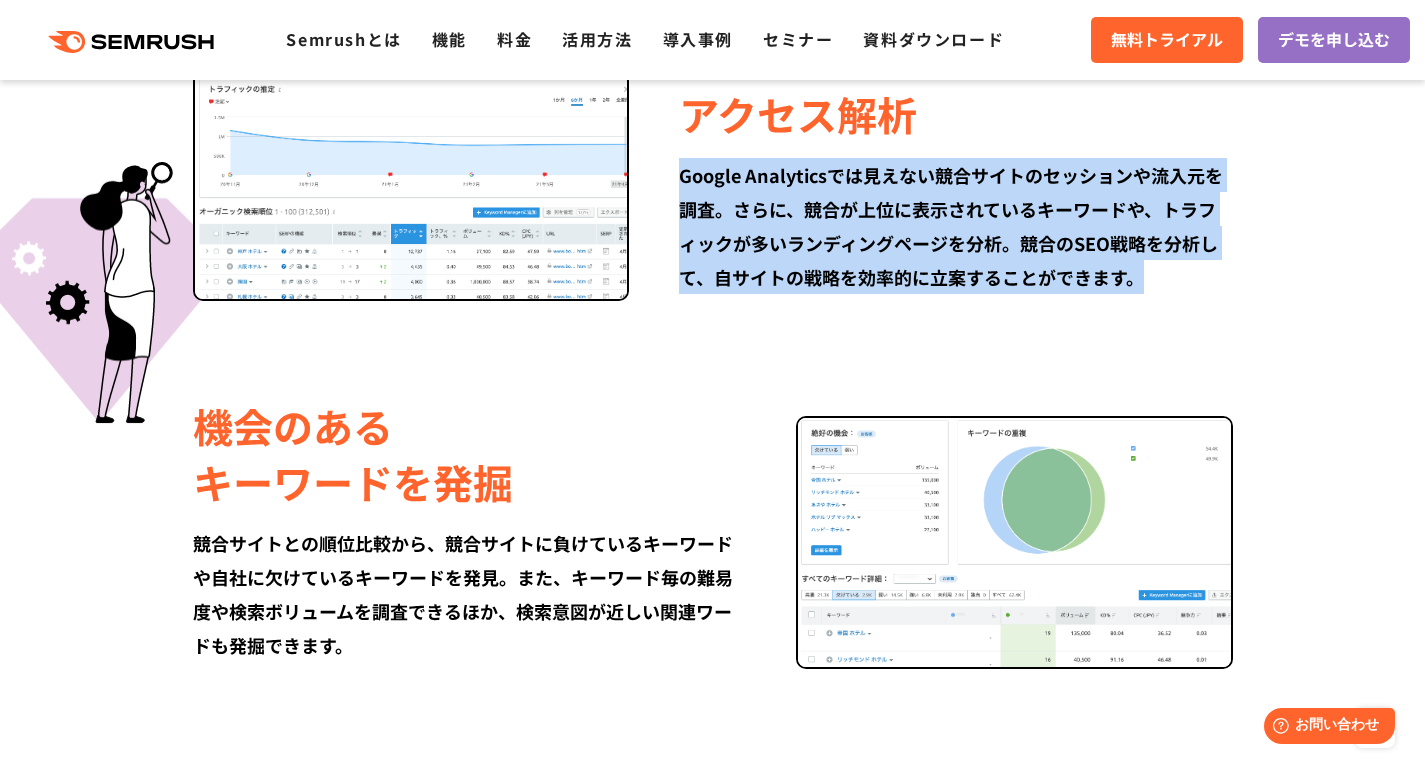drag, startPoint x: 1163, startPoint y: 285, endPoint x: 679, endPoint y: 175, distance: 496.34262 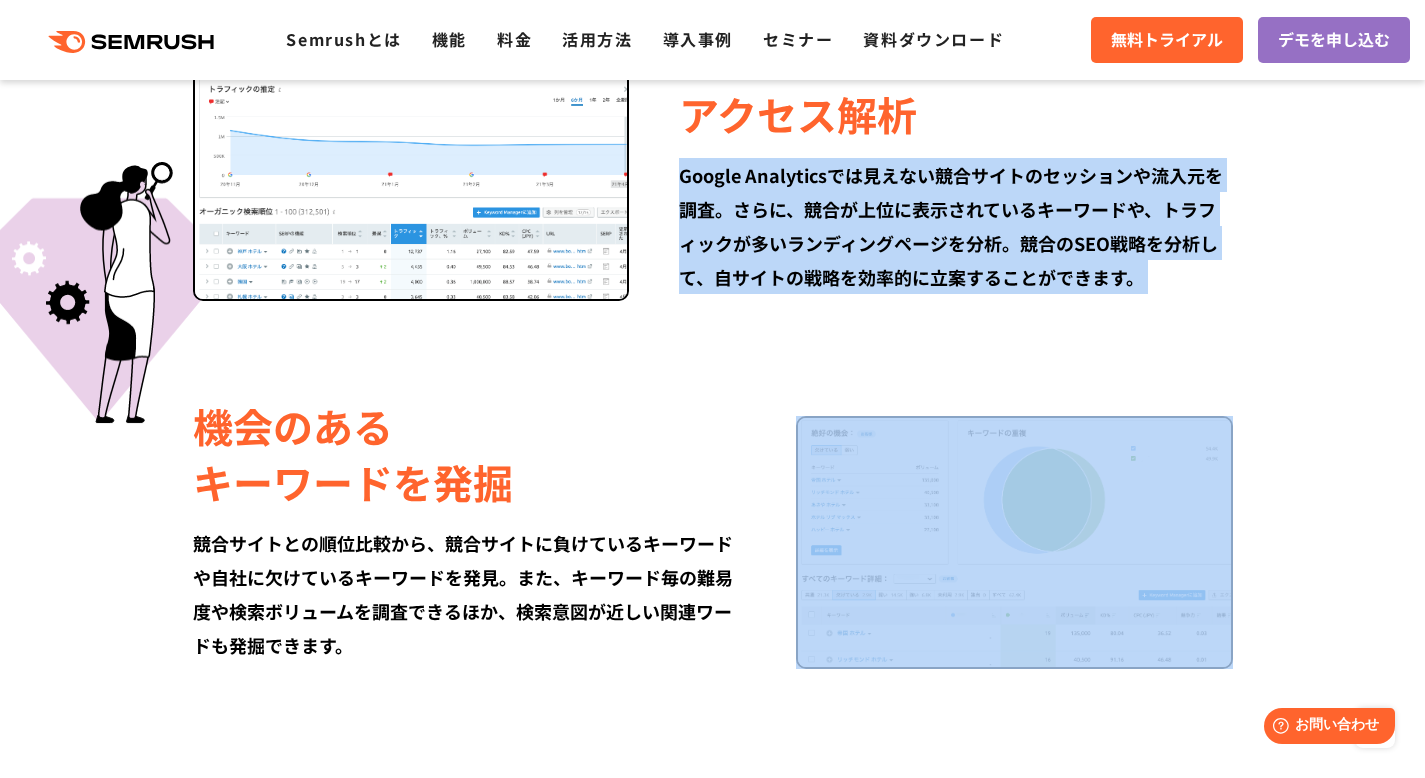 drag, startPoint x: 678, startPoint y: 174, endPoint x: 1271, endPoint y: 342, distance: 616.3384 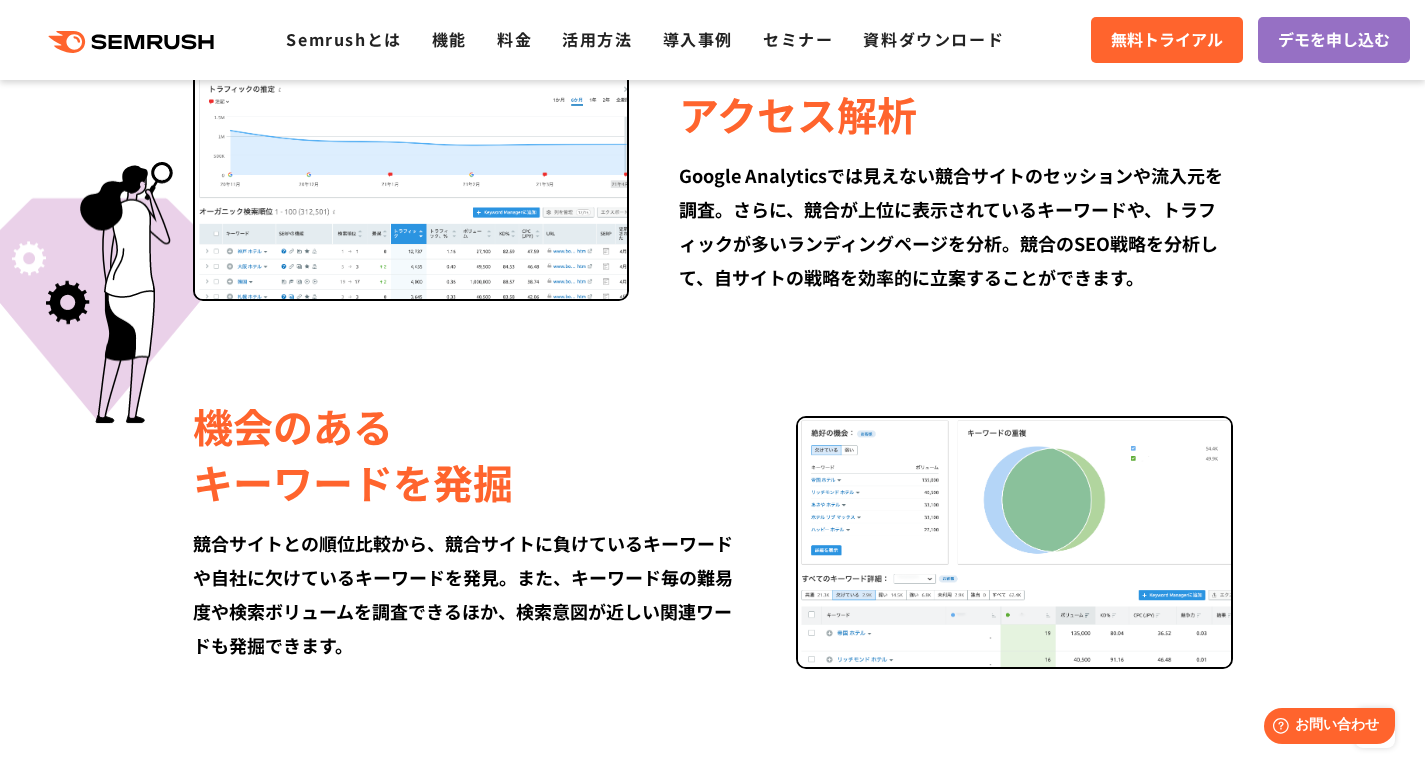 click on "競合サイトの アクセス解析
Google Analyticsでは見えない競合サイトのセッションや流入元を調査。さらに、競合が上位に表示されているキーワードや、トラフィックが多いランディングページを分析。競合のSEO戦略を分析して、自サイトの戦略を効率的に立案することができます。" at bounding box center (713, 162) 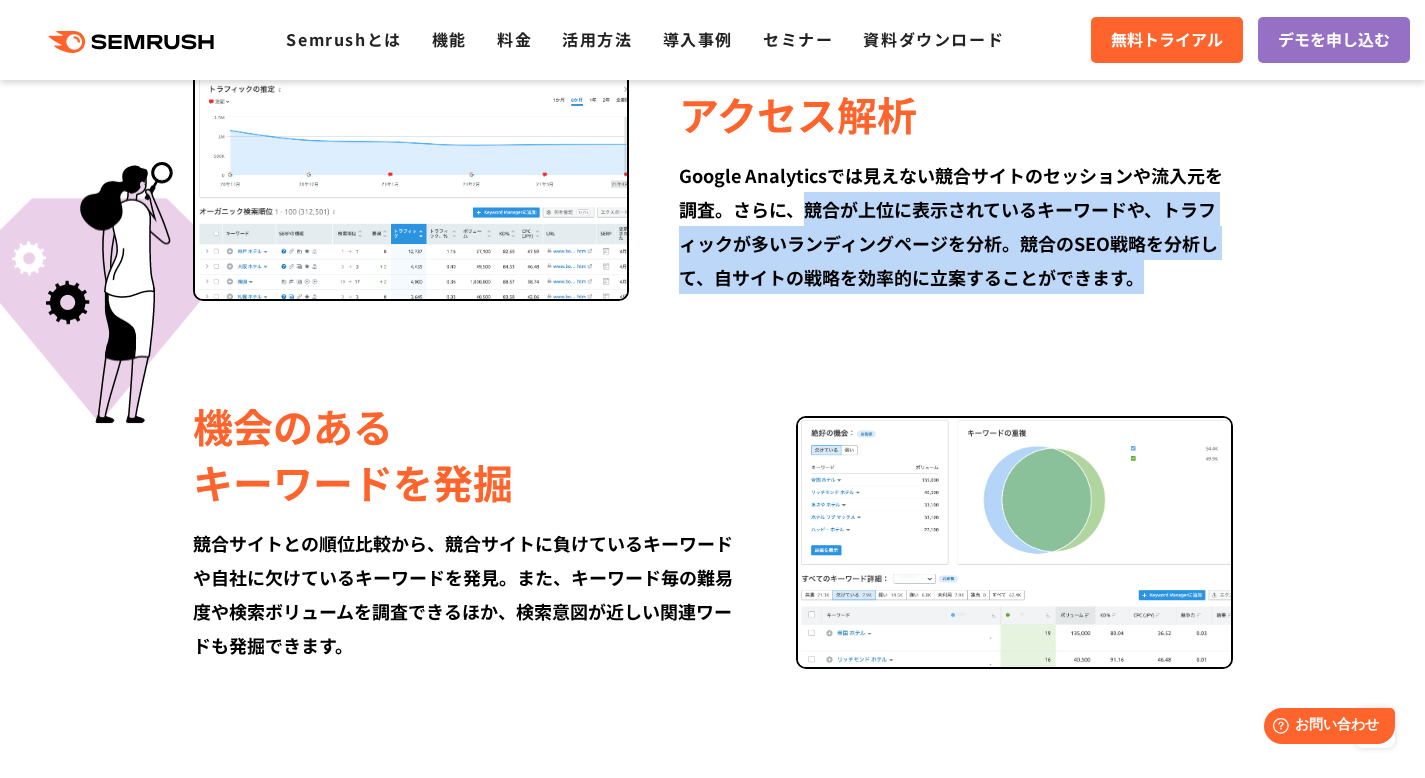 drag, startPoint x: 1203, startPoint y: 276, endPoint x: 801, endPoint y: 221, distance: 405.745 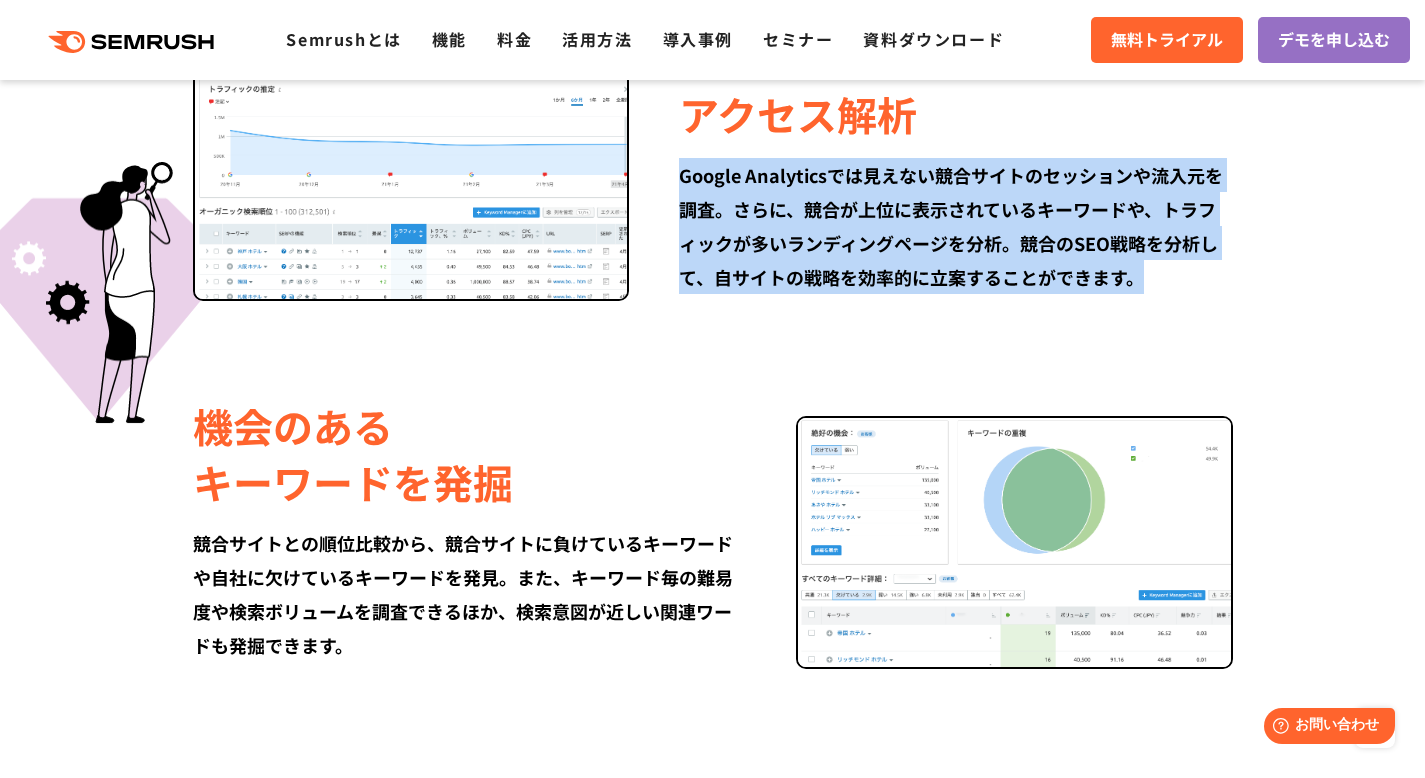 drag, startPoint x: 671, startPoint y: 173, endPoint x: 1142, endPoint y: 270, distance: 480.8846 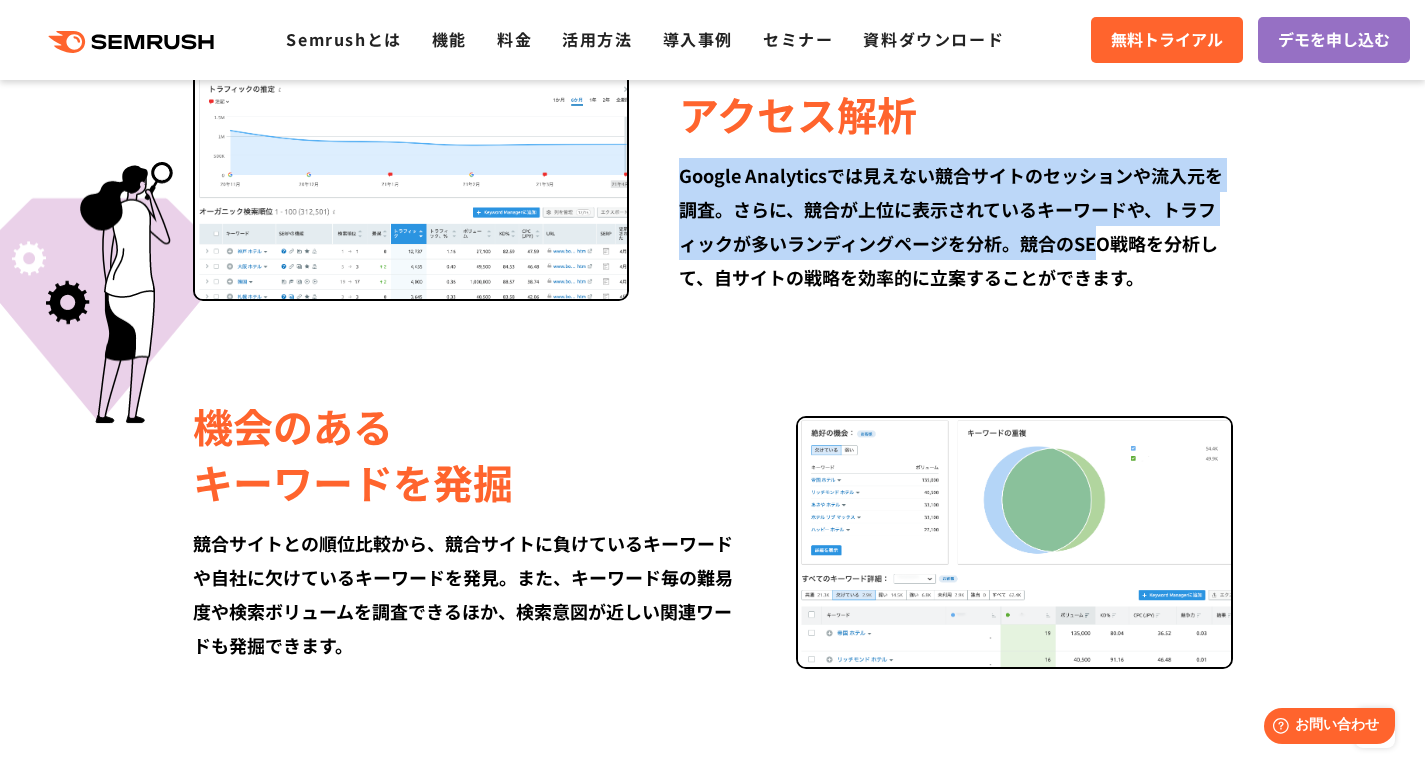 drag, startPoint x: 677, startPoint y: 174, endPoint x: 1119, endPoint y: 263, distance: 450.87137 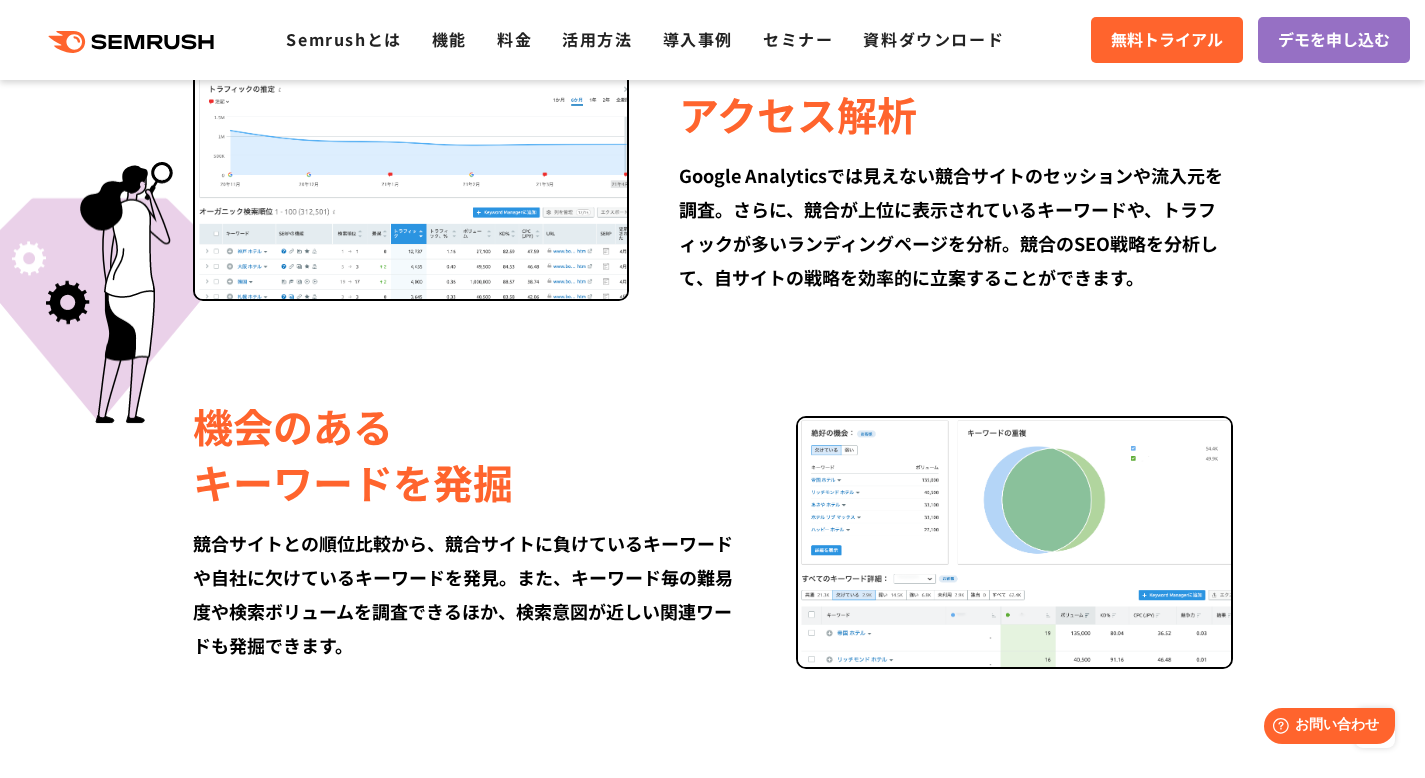 click on "Google Analyticsでは見えない競合サイトのセッションや流入元を調査。さらに、競合が上位に表示されているキーワードや、トラフィックが多いランディングページを分析。競合のSEO戦略を分析して、自サイトの戦略を効率的に立案することができます。" at bounding box center [955, 226] 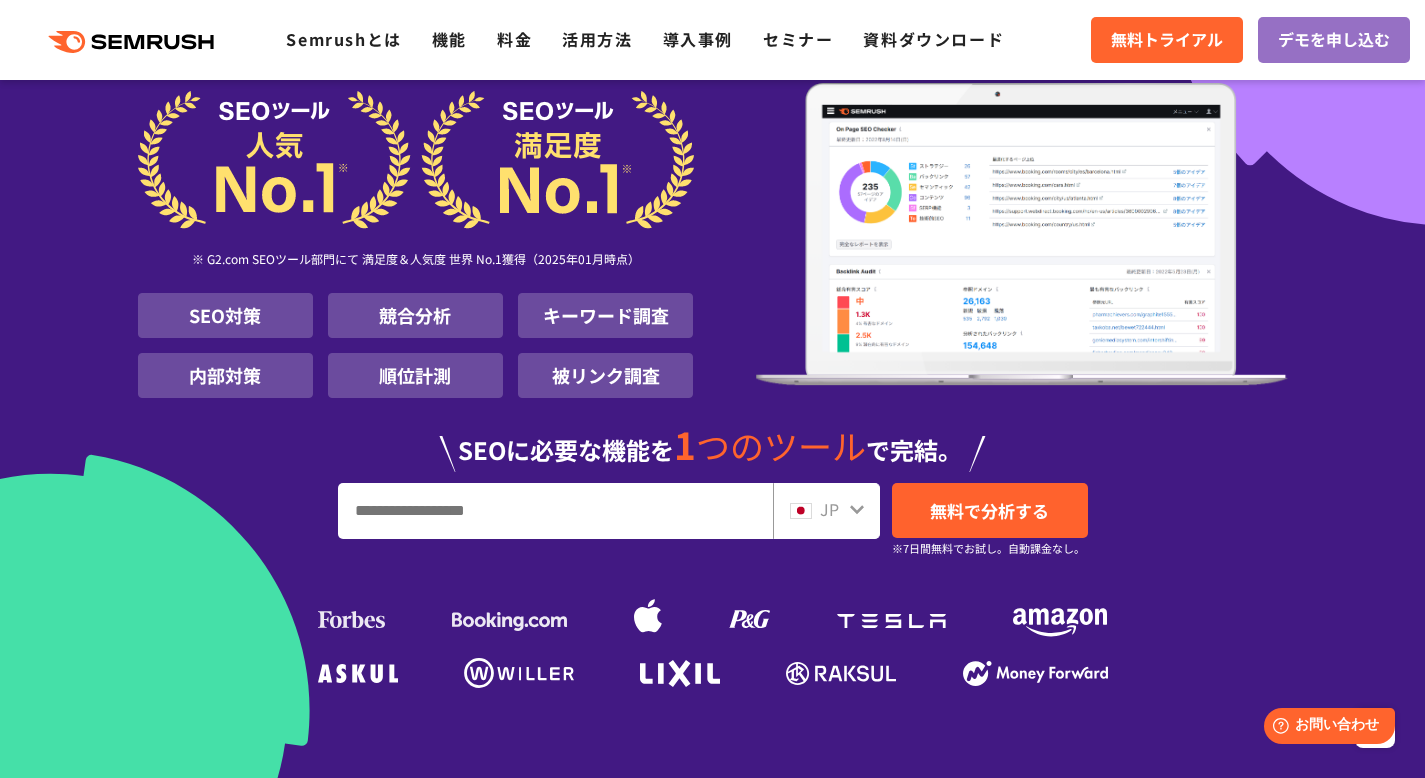 scroll, scrollTop: 0, scrollLeft: 0, axis: both 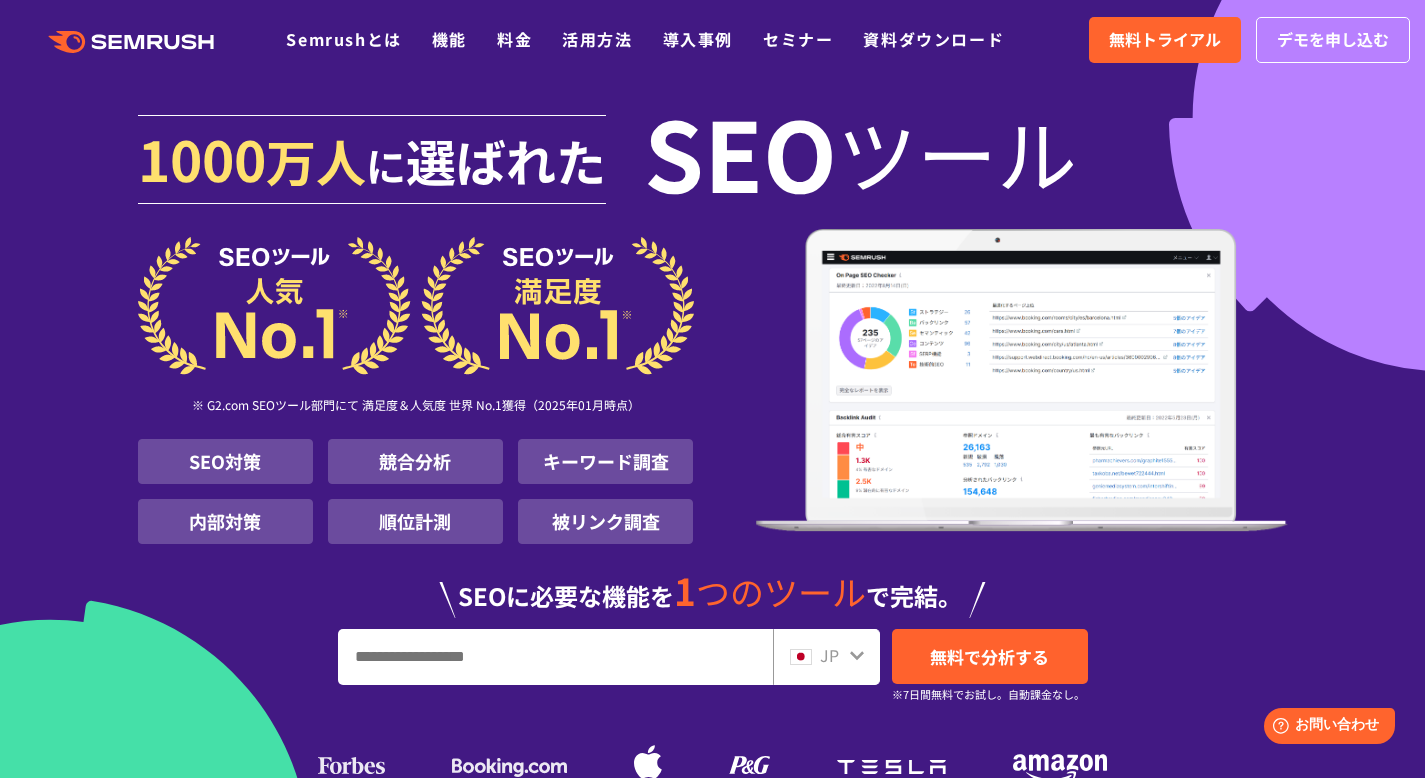 drag, startPoint x: 646, startPoint y: 109, endPoint x: 1101, endPoint y: 155, distance: 457.31937 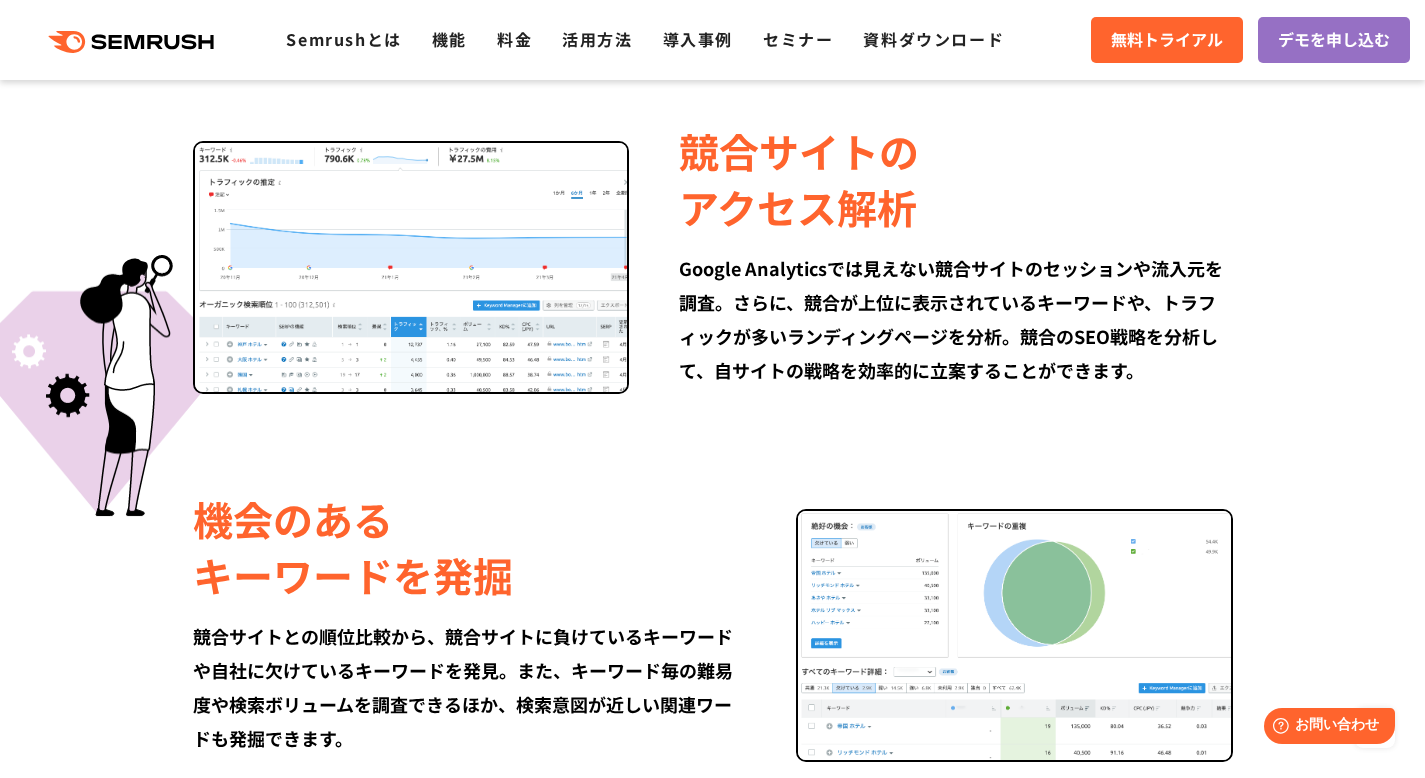 scroll, scrollTop: 1251, scrollLeft: 0, axis: vertical 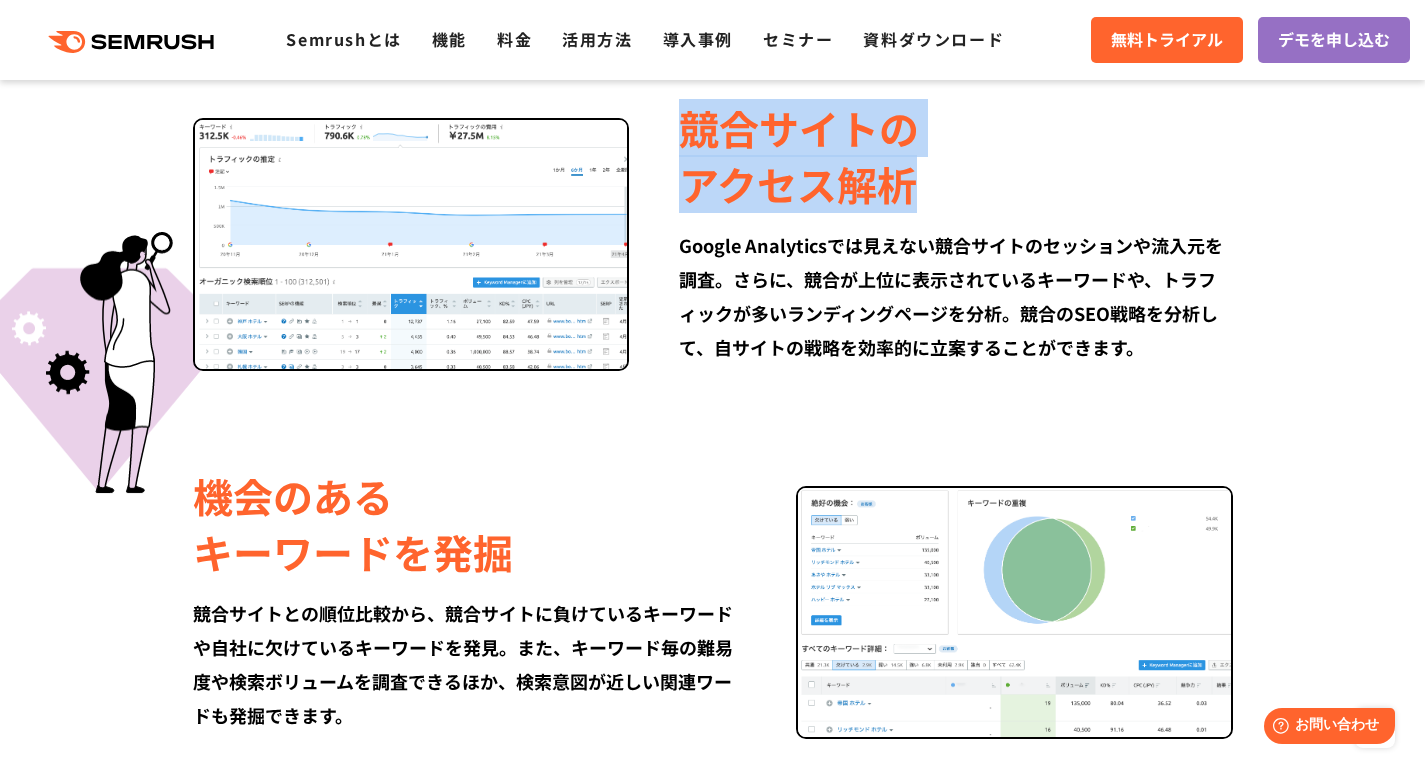 drag, startPoint x: 675, startPoint y: 152, endPoint x: 1144, endPoint y: 300, distance: 491.79773 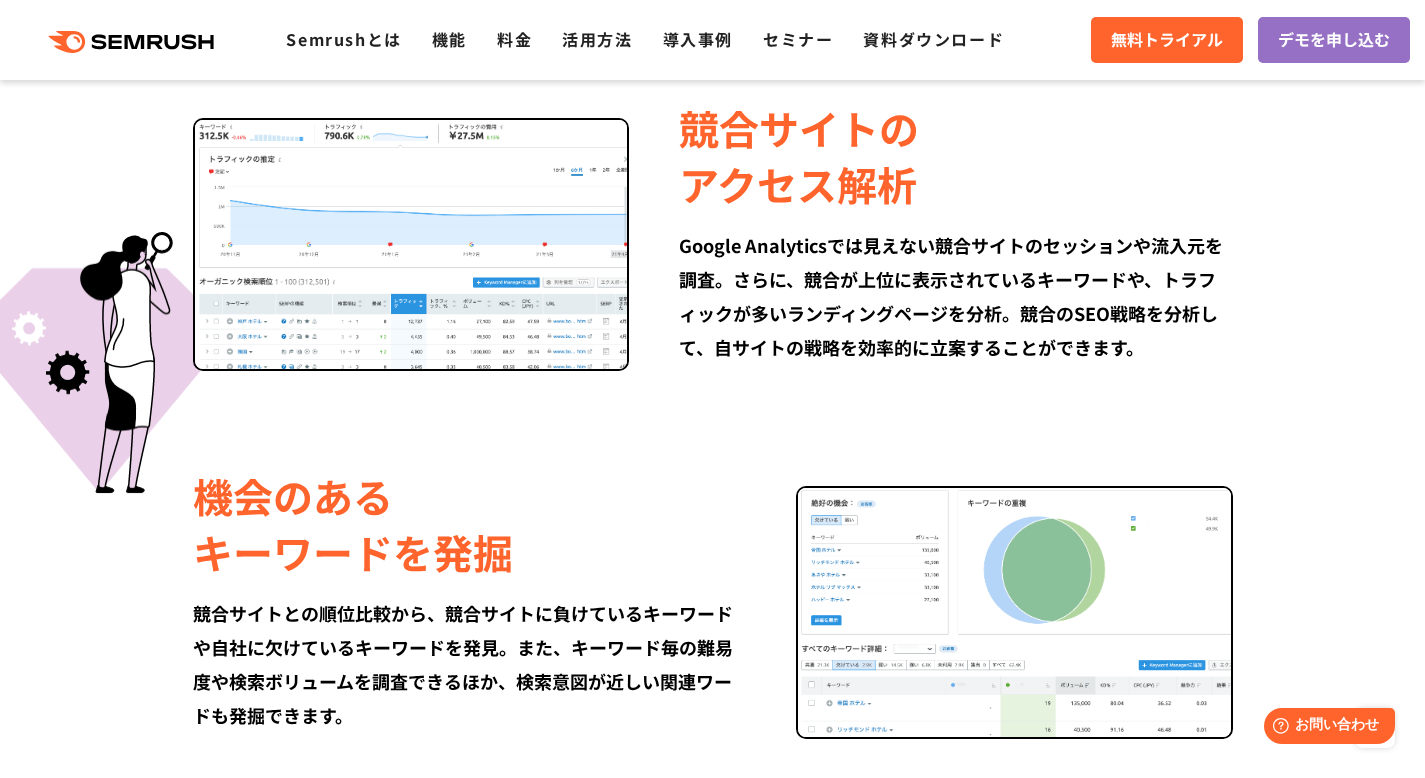 click on "Google Analyticsでは見えない競合サイトのセッションや流入元を調査。さらに、競合が上位に表示されているキーワードや、トラフィックが多いランディングページを分析。競合のSEO戦略を分析して、自サイトの戦略を効率的に立案することができます。" at bounding box center [955, 296] 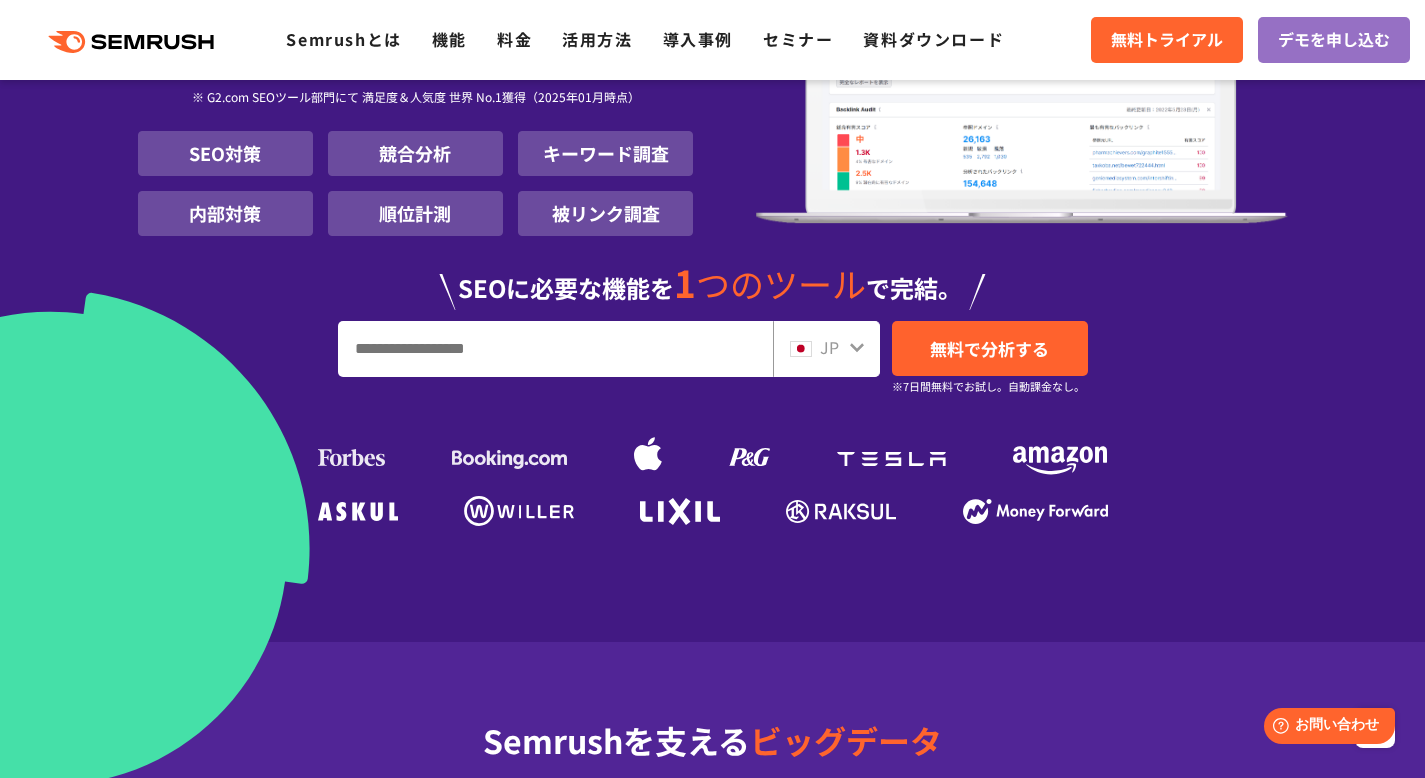 scroll, scrollTop: 0, scrollLeft: 0, axis: both 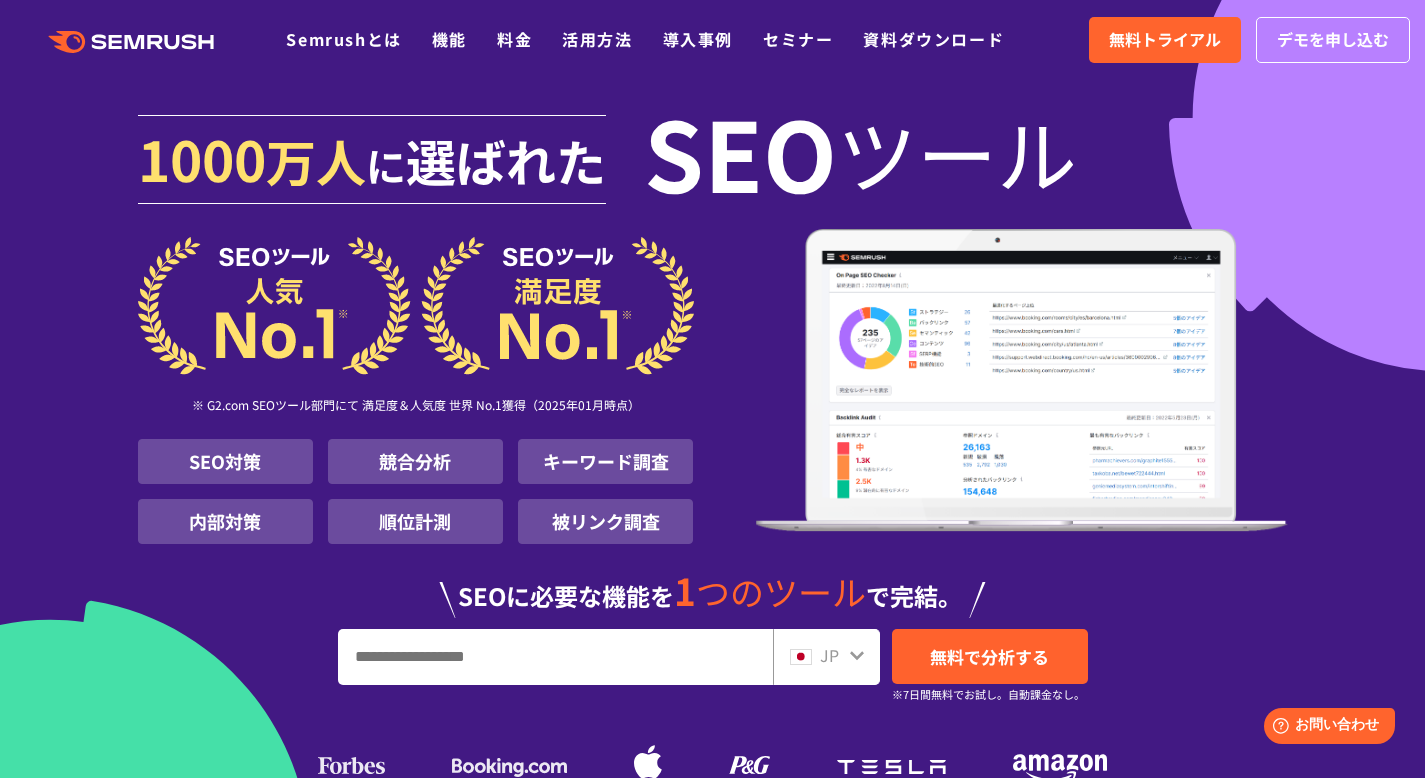 drag, startPoint x: 634, startPoint y: 150, endPoint x: 1148, endPoint y: 182, distance: 514.9951 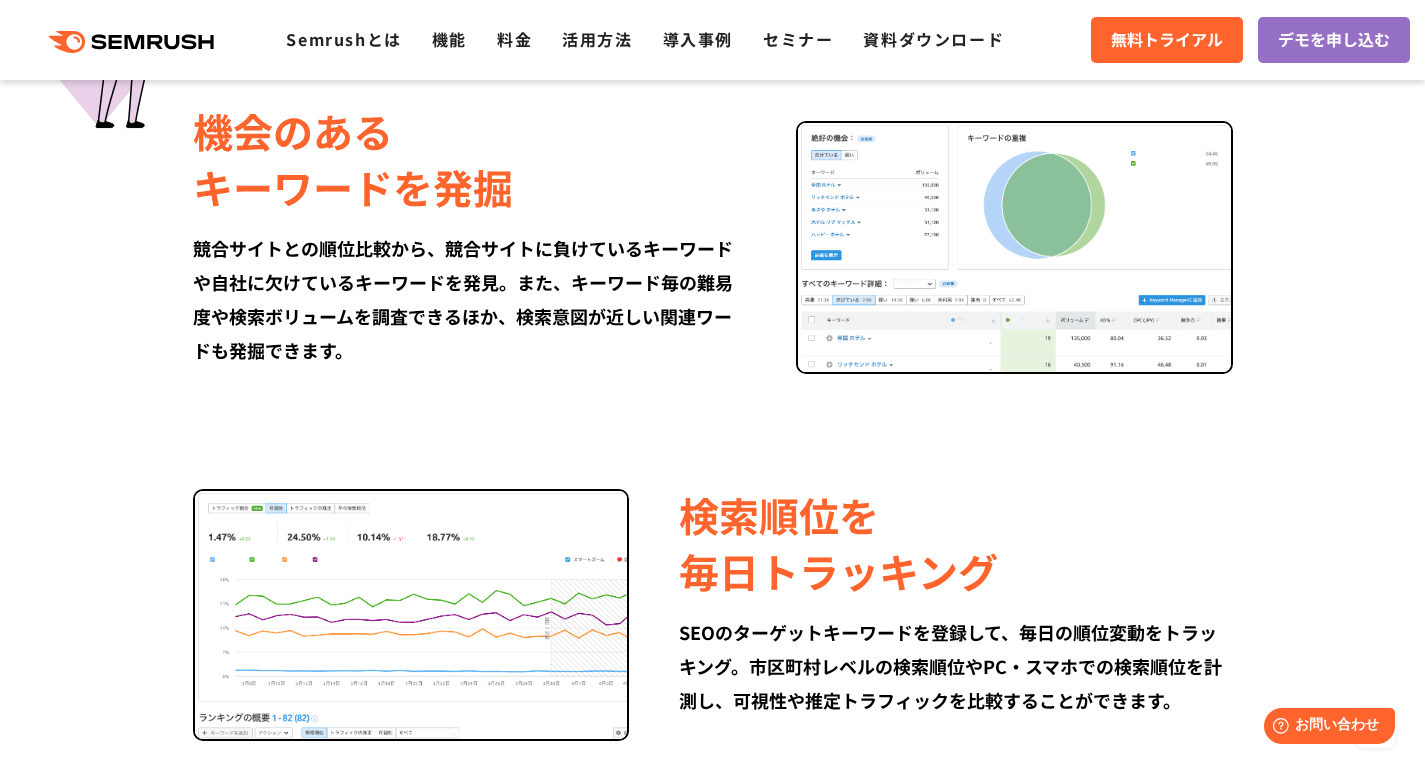 scroll, scrollTop: 1622, scrollLeft: 0, axis: vertical 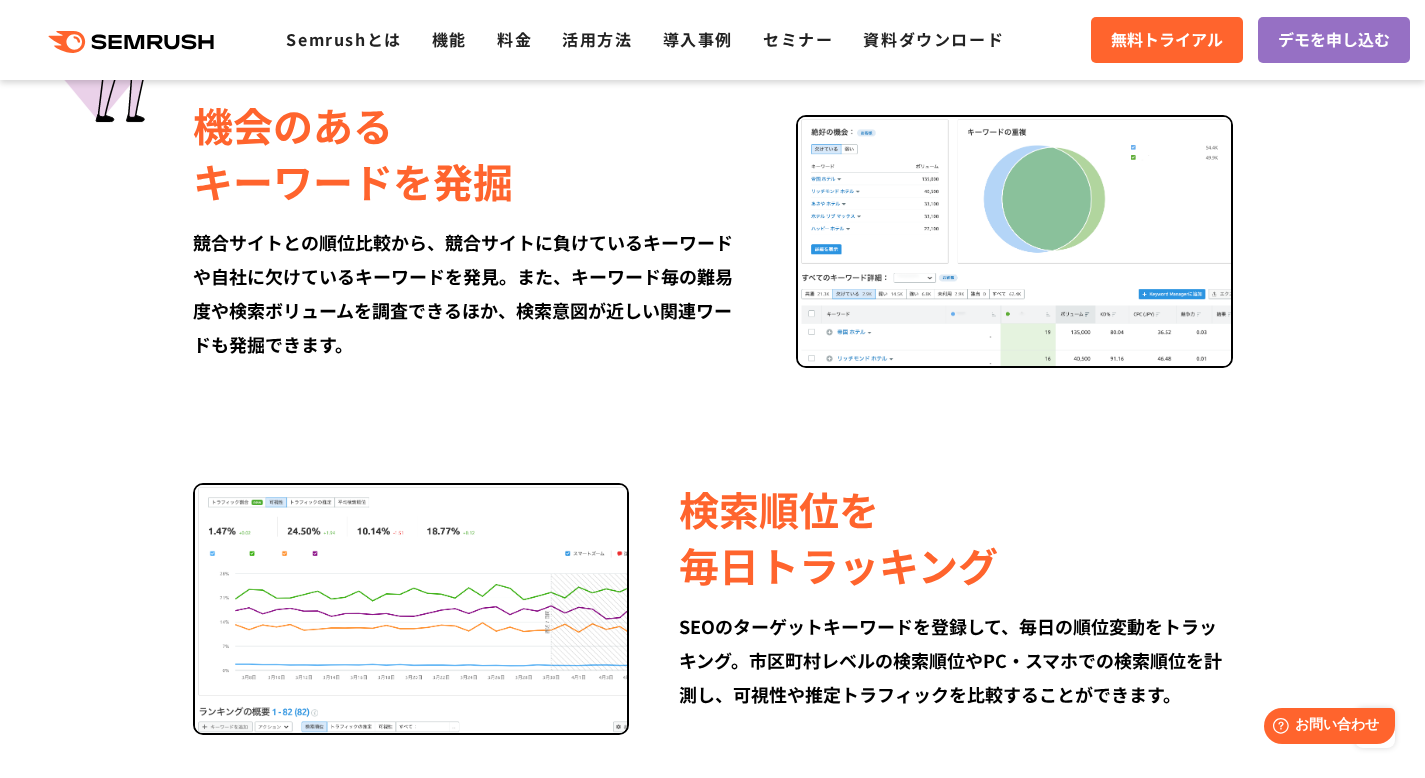 click on "競合サイトの アクセス解析
Google Analyticsでは見えない競合サイトのセッションや流入元を調査。さらに、競合が上位に表示されているキーワードや、トラフィックが多いランディングページを分析。競合のSEO戦略を分析して、自サイトの戦略を効率的に立案することができます。
機会のある キーワードを発掘
競合サイトとの順位比較から、競合サイトに負けているキーワードや自社に欠けているキーワードを発見。また、キーワード毎の難易度や検索ボリュームを調査できるほか、検索意図が近しい関連ワードも発掘できます。" at bounding box center [713, 596] 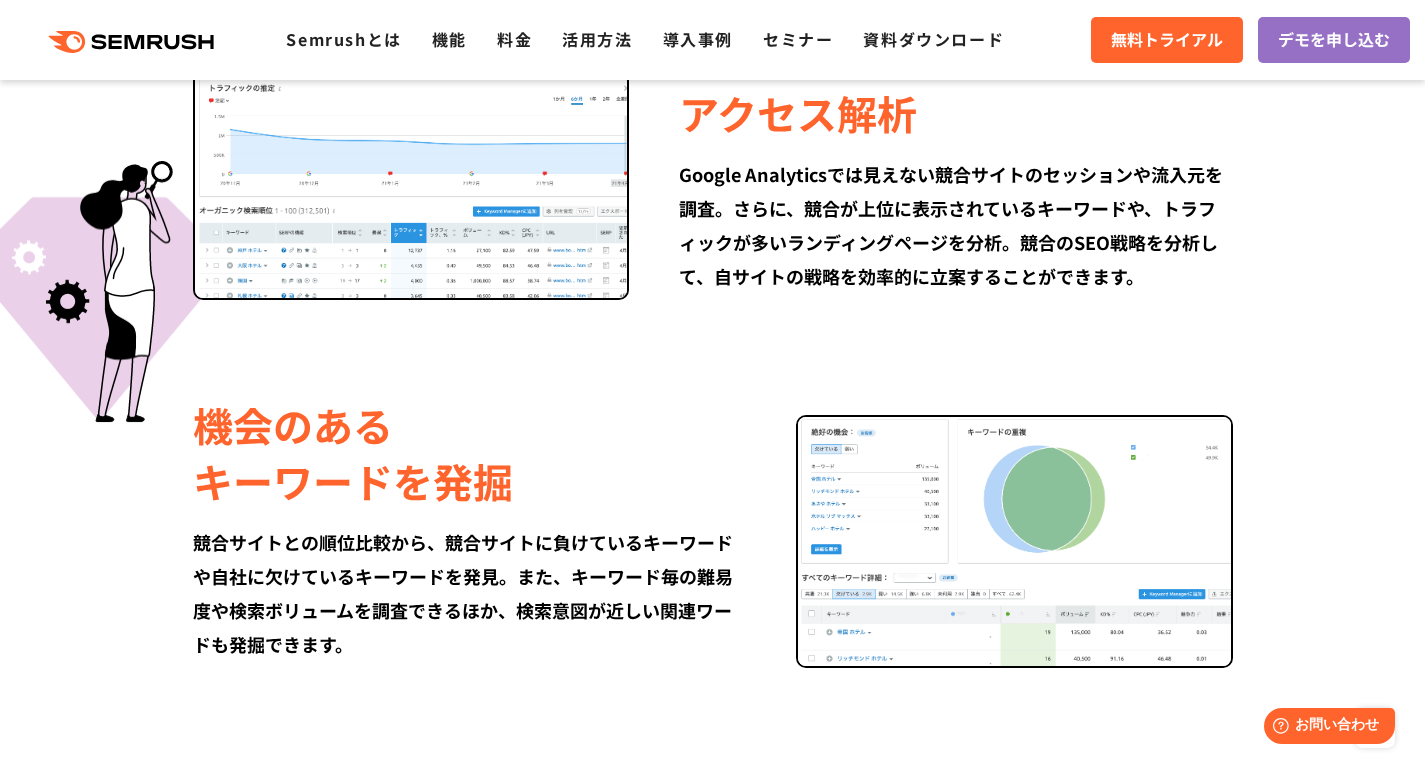 drag, startPoint x: 689, startPoint y: 121, endPoint x: 874, endPoint y: 122, distance: 185.0027 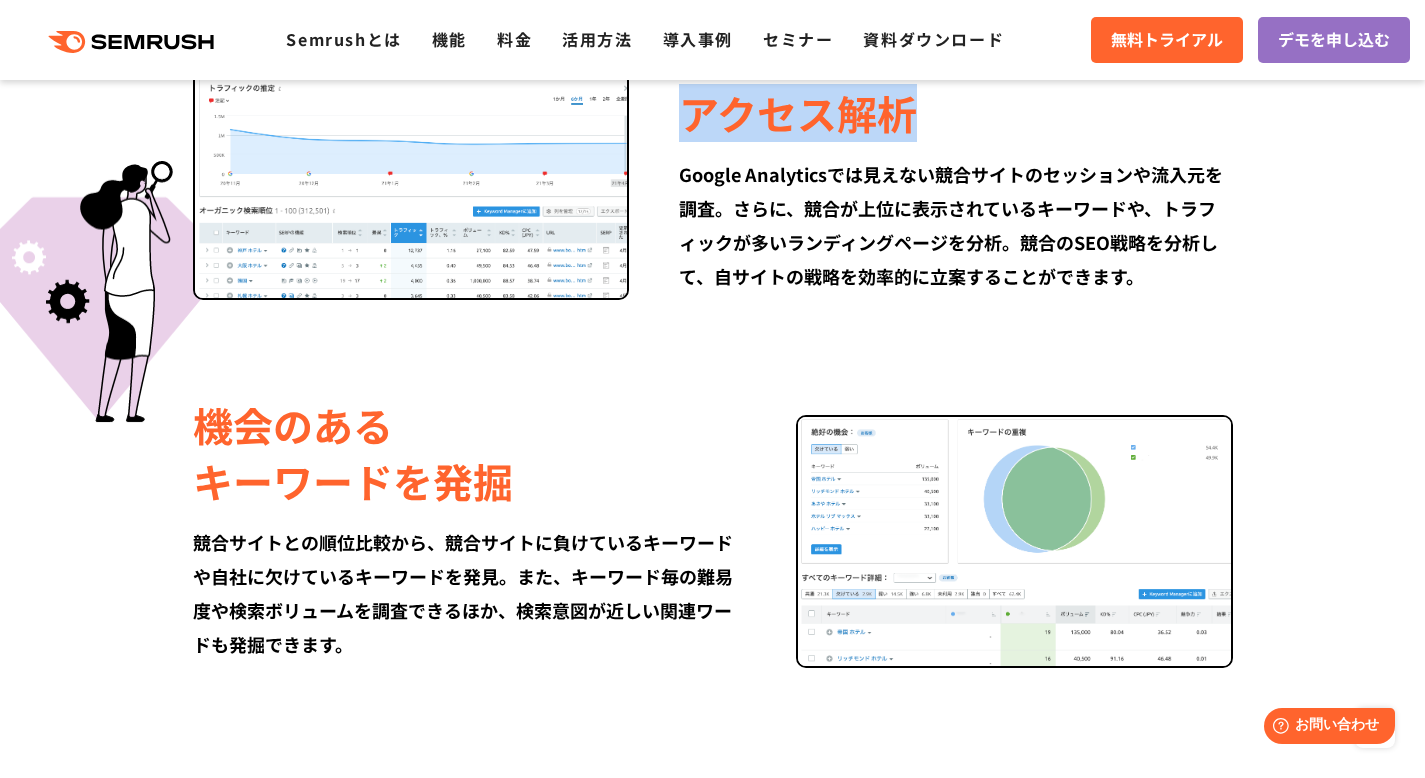 drag, startPoint x: 674, startPoint y: 115, endPoint x: 1029, endPoint y: 161, distance: 357.96786 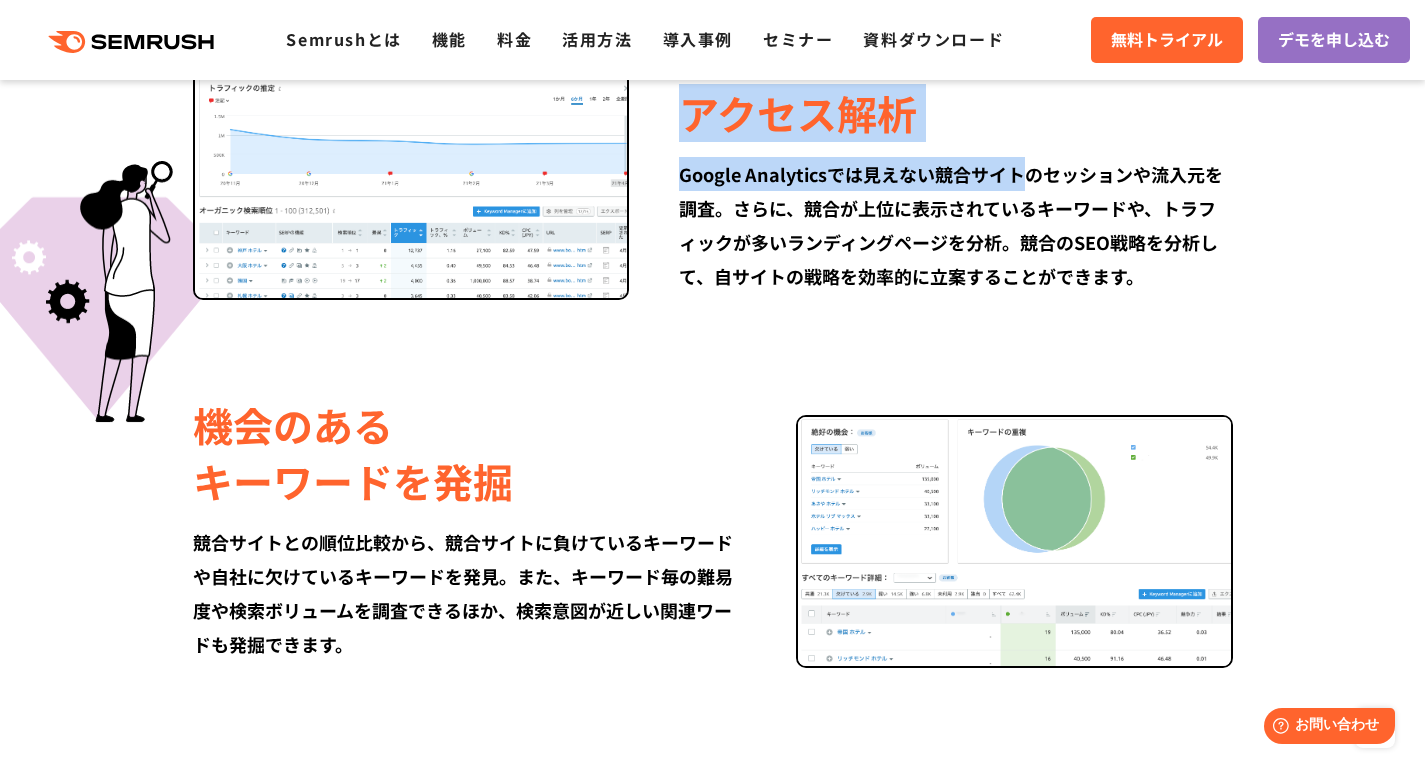 click on "Google Analyticsでは見えない競合サイトのセッションや流入元を調査。さらに、競合が上位に表示されているキーワードや、トラフィックが多いランディングページを分析。競合のSEO戦略を分析して、自サイトの戦略を効率的に立案することができます。" at bounding box center [955, 225] 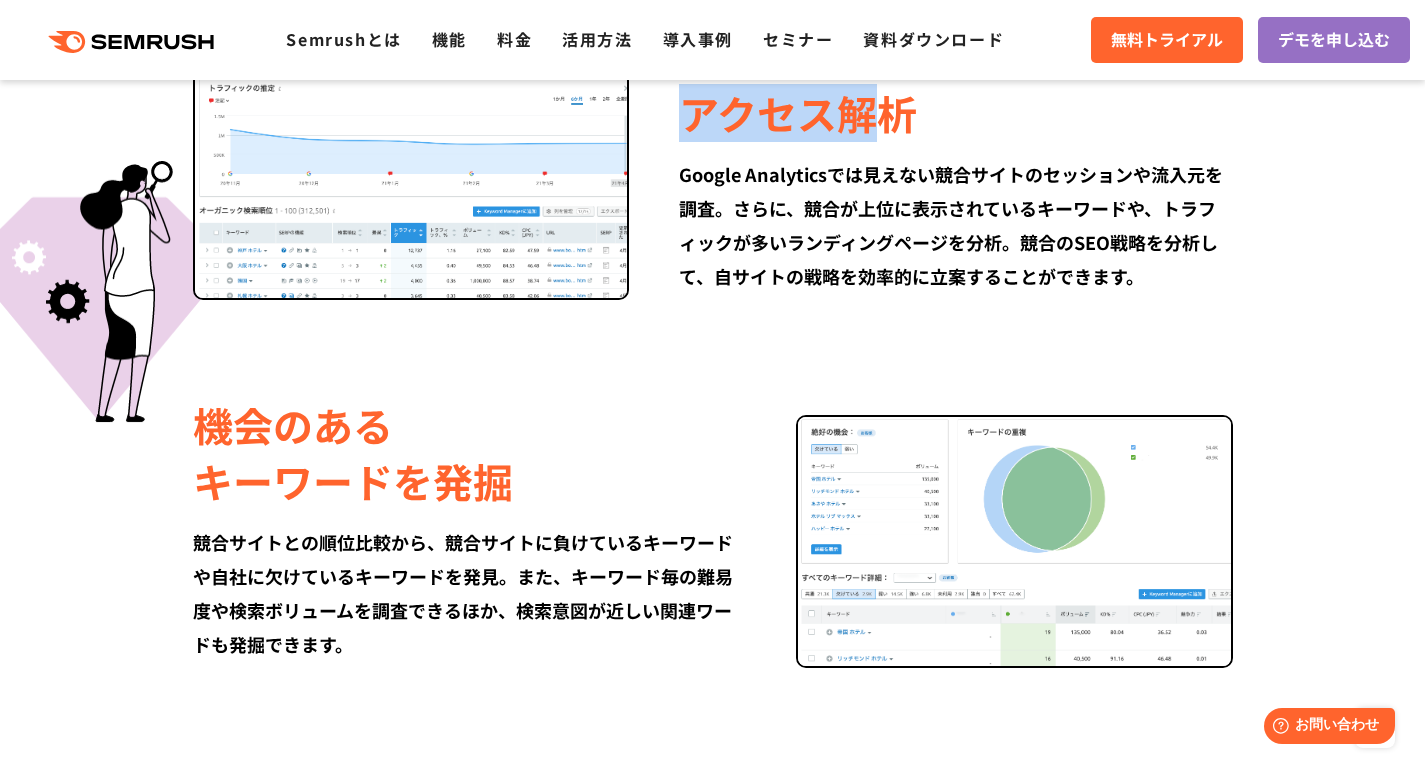 drag, startPoint x: 690, startPoint y: 126, endPoint x: 1070, endPoint y: 144, distance: 380.4261 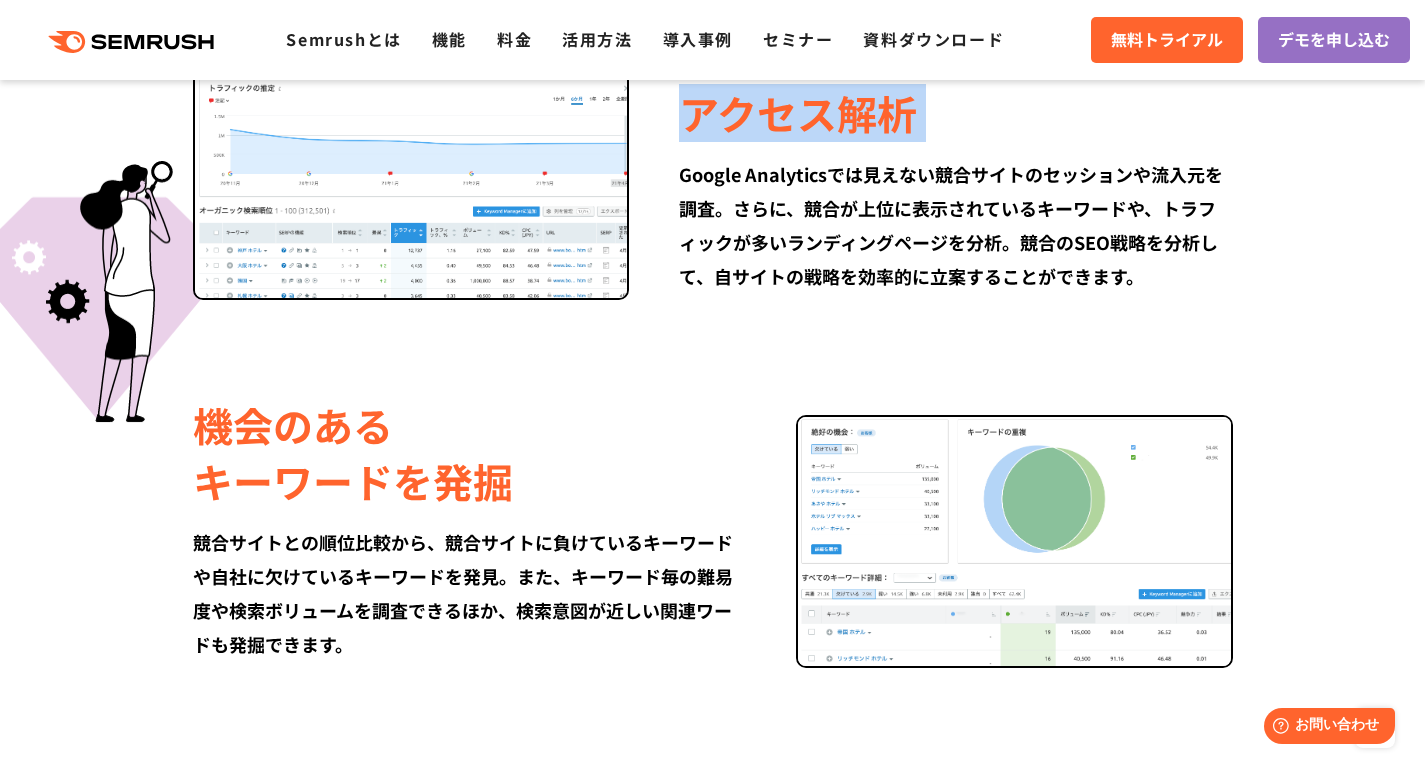 click on "競合サイトの アクセス解析
Google Analyticsでは見えない競合サイトのセッションや流入元を調査。さらに、競合が上位に表示されているキーワードや、トラフィックが多いランディングページを分析。競合のSEO戦略を分析して、自サイトの戦略を効率的に立案することができます。" at bounding box center (930, 161) 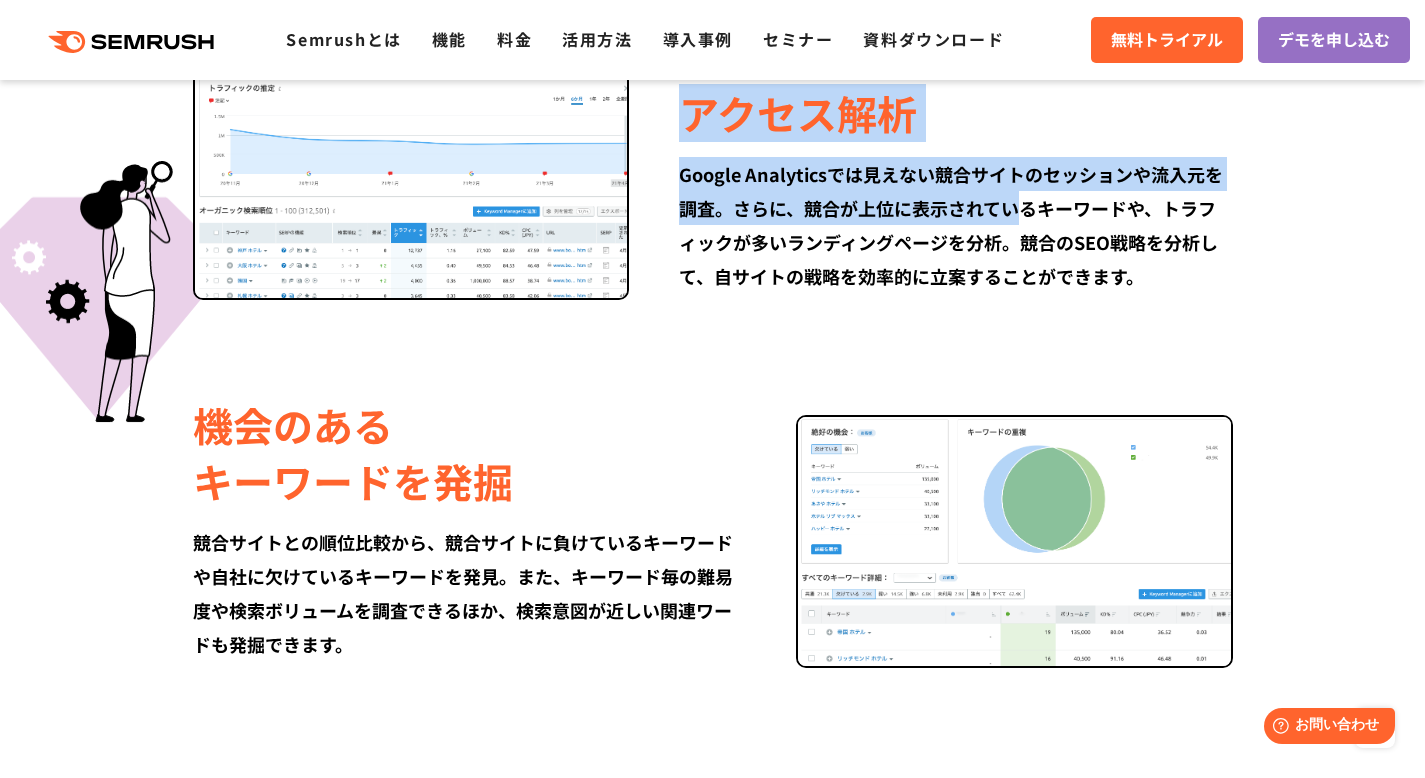 drag, startPoint x: 692, startPoint y: 111, endPoint x: 1054, endPoint y: 236, distance: 382.97388 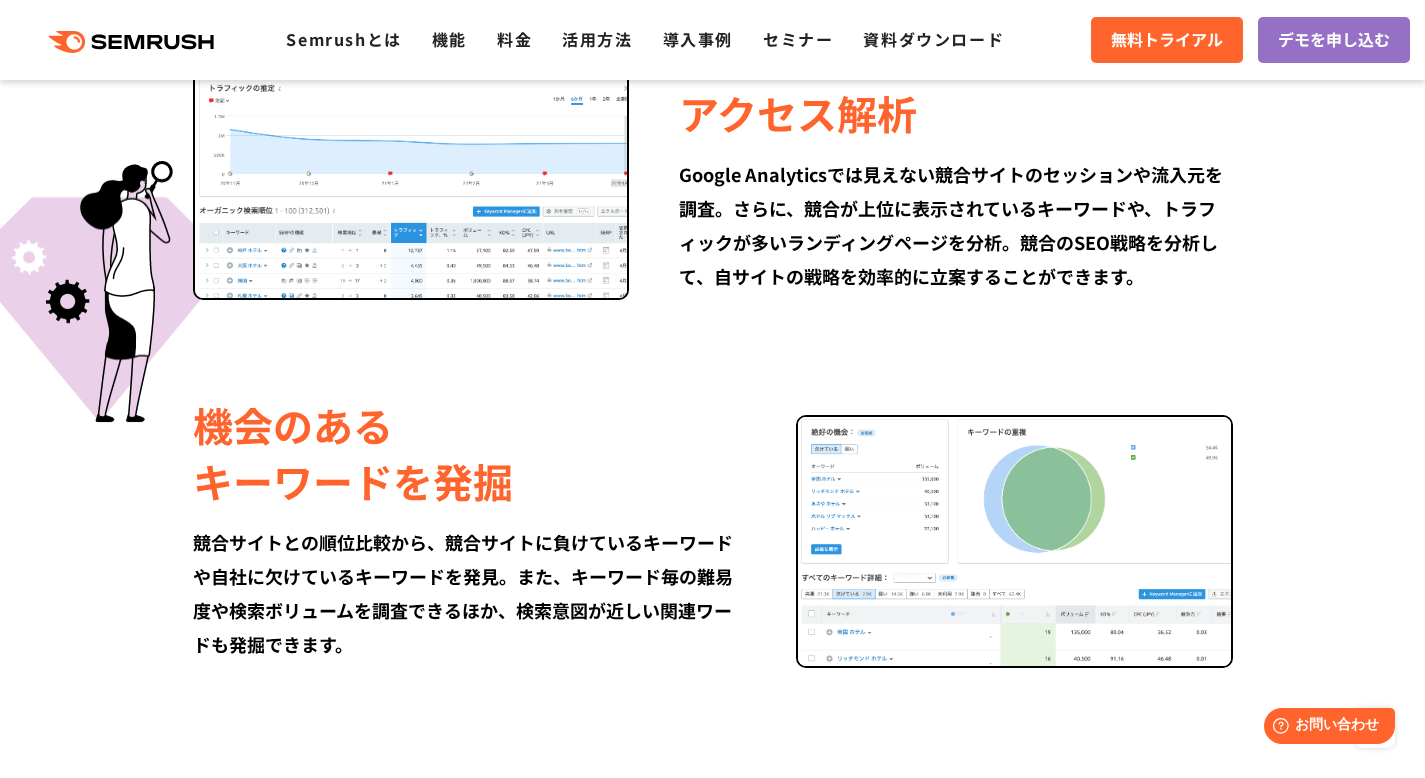 click on "Google Analyticsでは見えない競合サイトのセッションや流入元を調査。さらに、競合が上位に表示されているキーワードや、トラフィックが多いランディングページを分析。競合のSEO戦略を分析して、自サイトの戦略を効率的に立案することができます。" at bounding box center [955, 225] 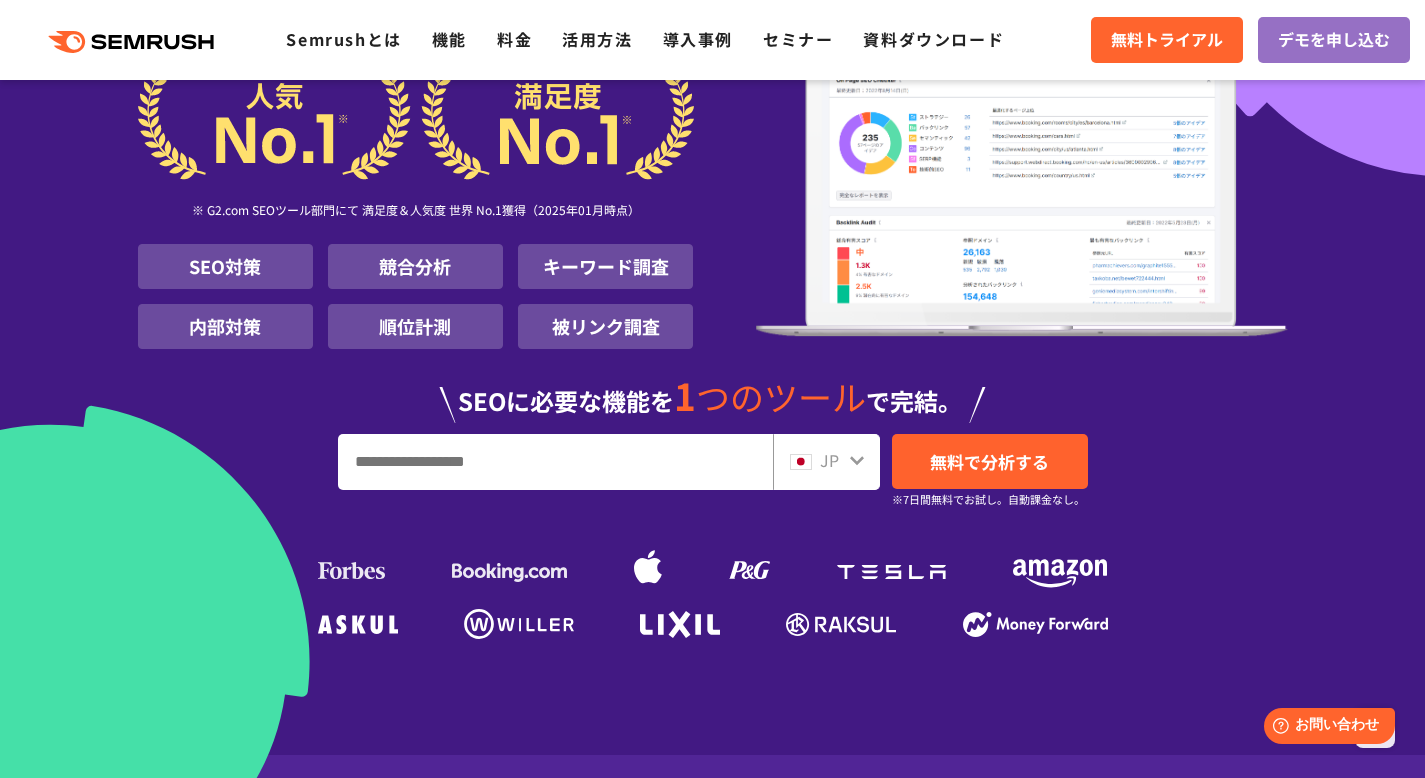 scroll, scrollTop: 0, scrollLeft: 0, axis: both 